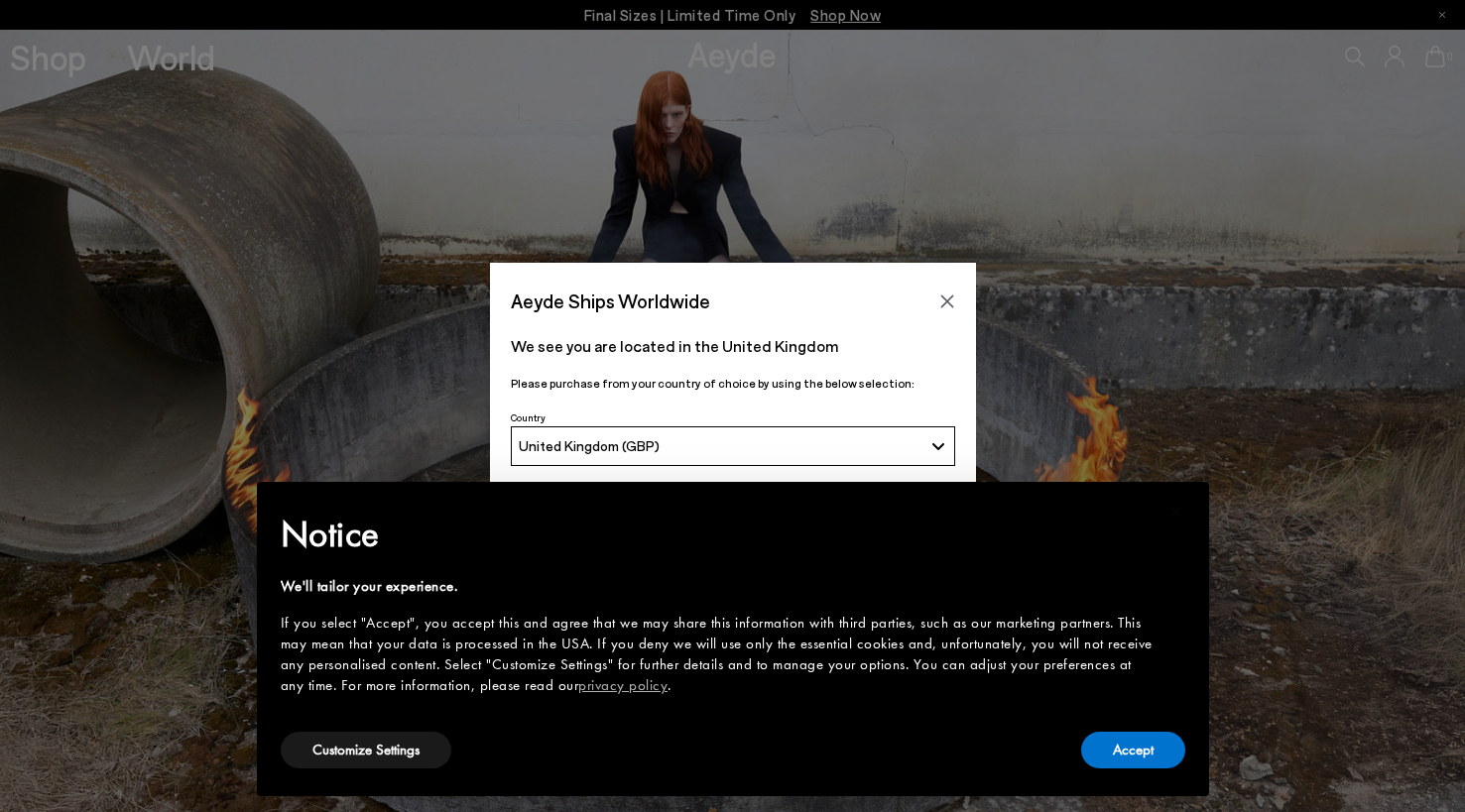 scroll, scrollTop: 0, scrollLeft: 0, axis: both 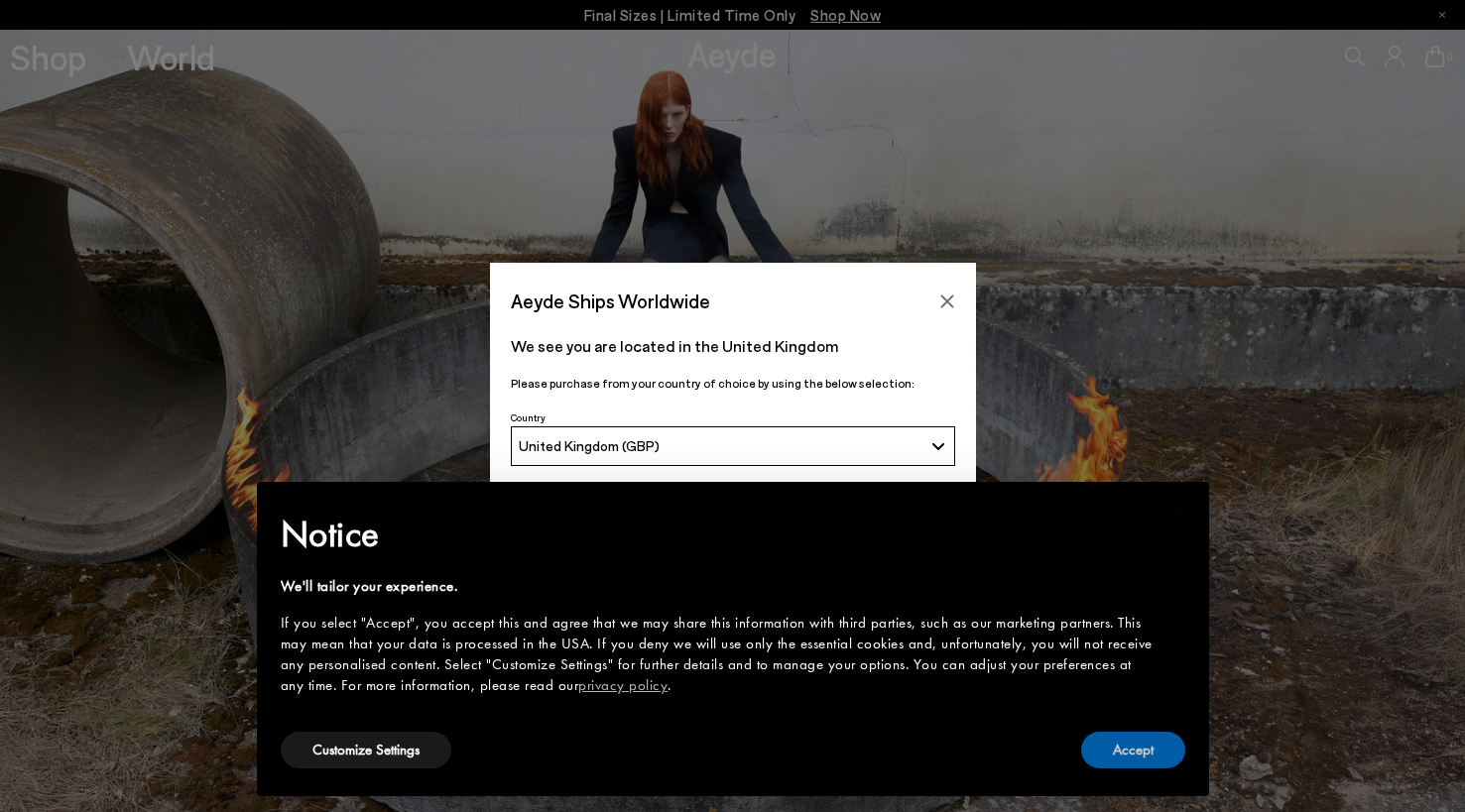 click on "Accept" at bounding box center (1133, 750) 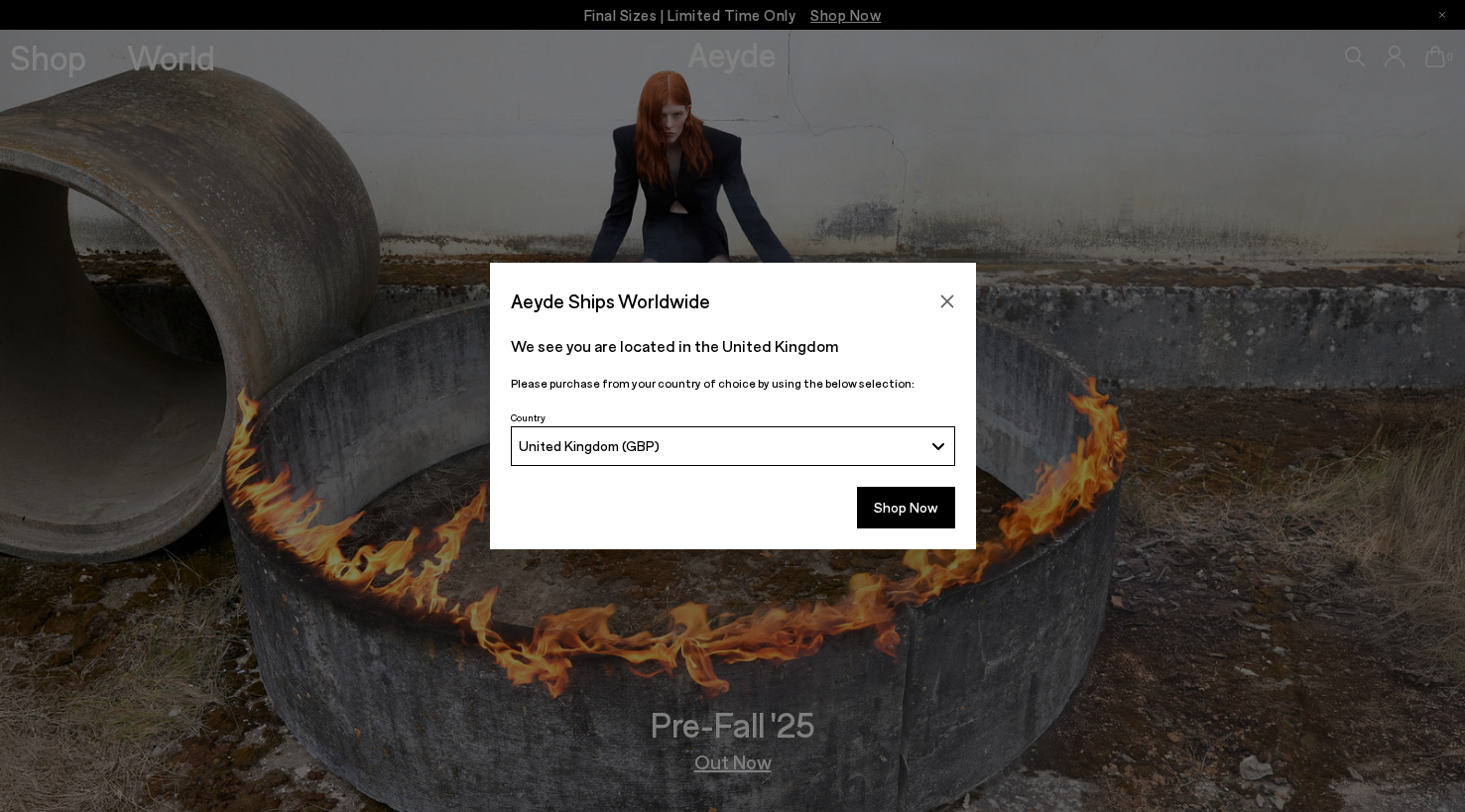 click on "United Kingdom (GBP)" at bounding box center (720, 445) 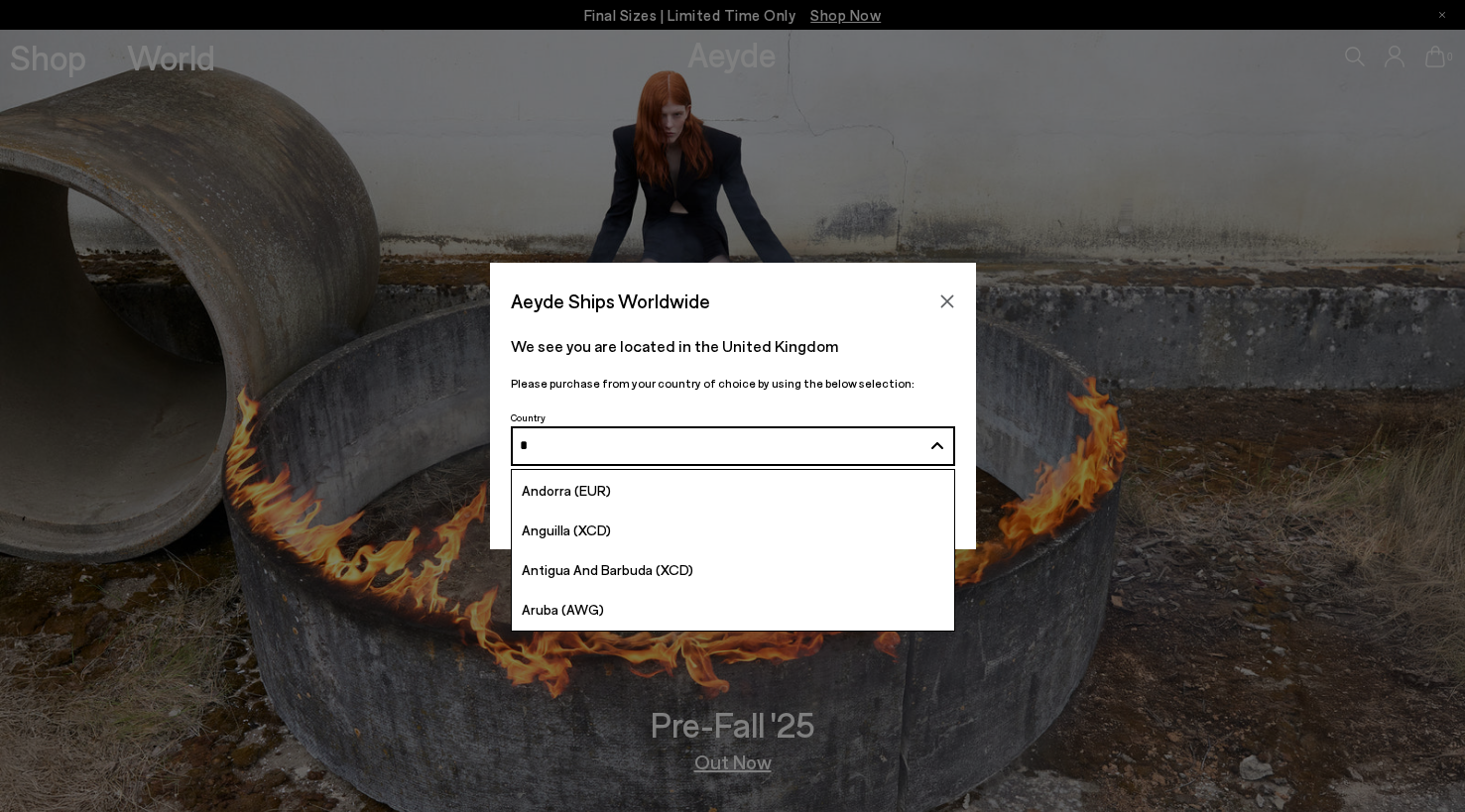 type on "**" 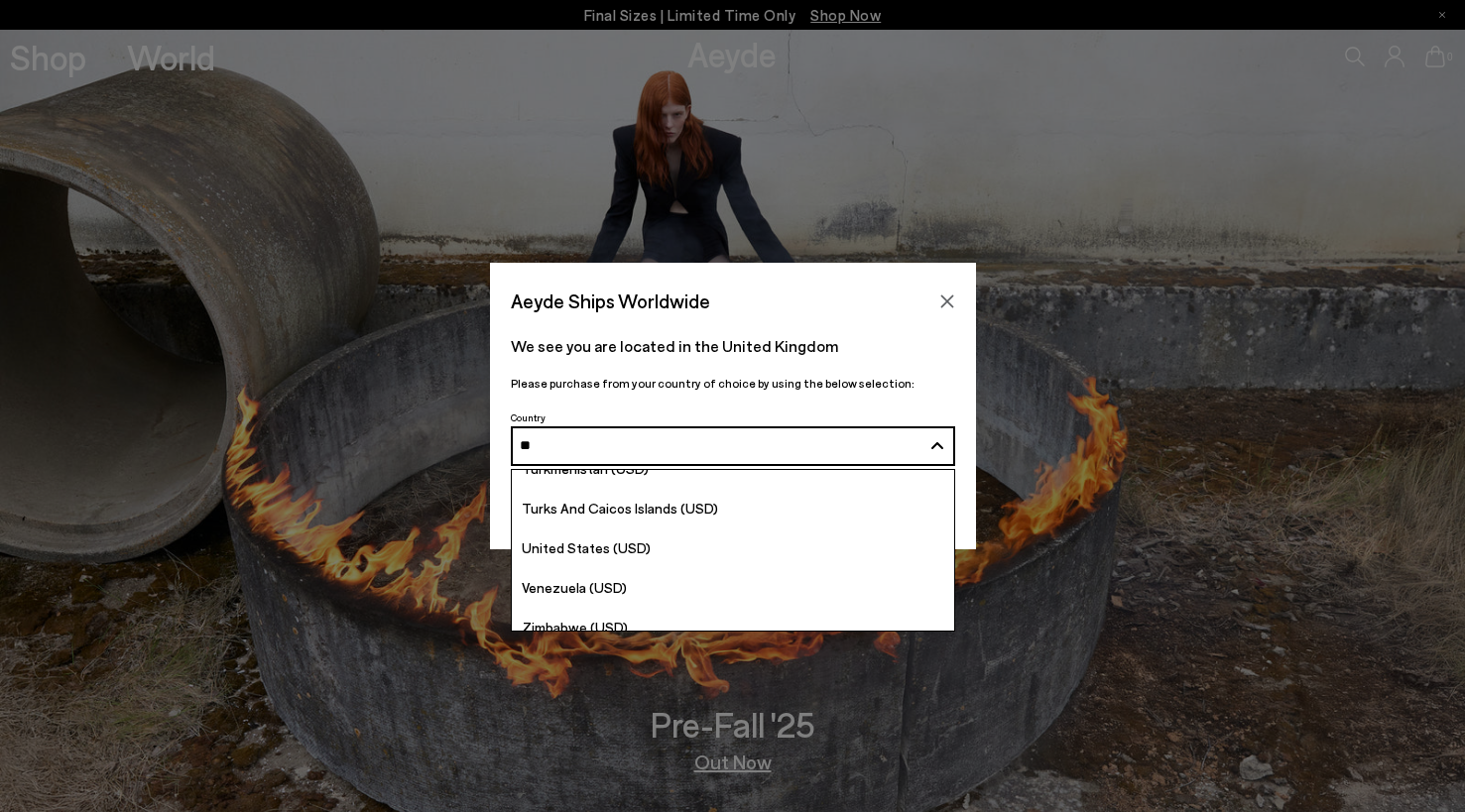 scroll, scrollTop: 950, scrollLeft: 0, axis: vertical 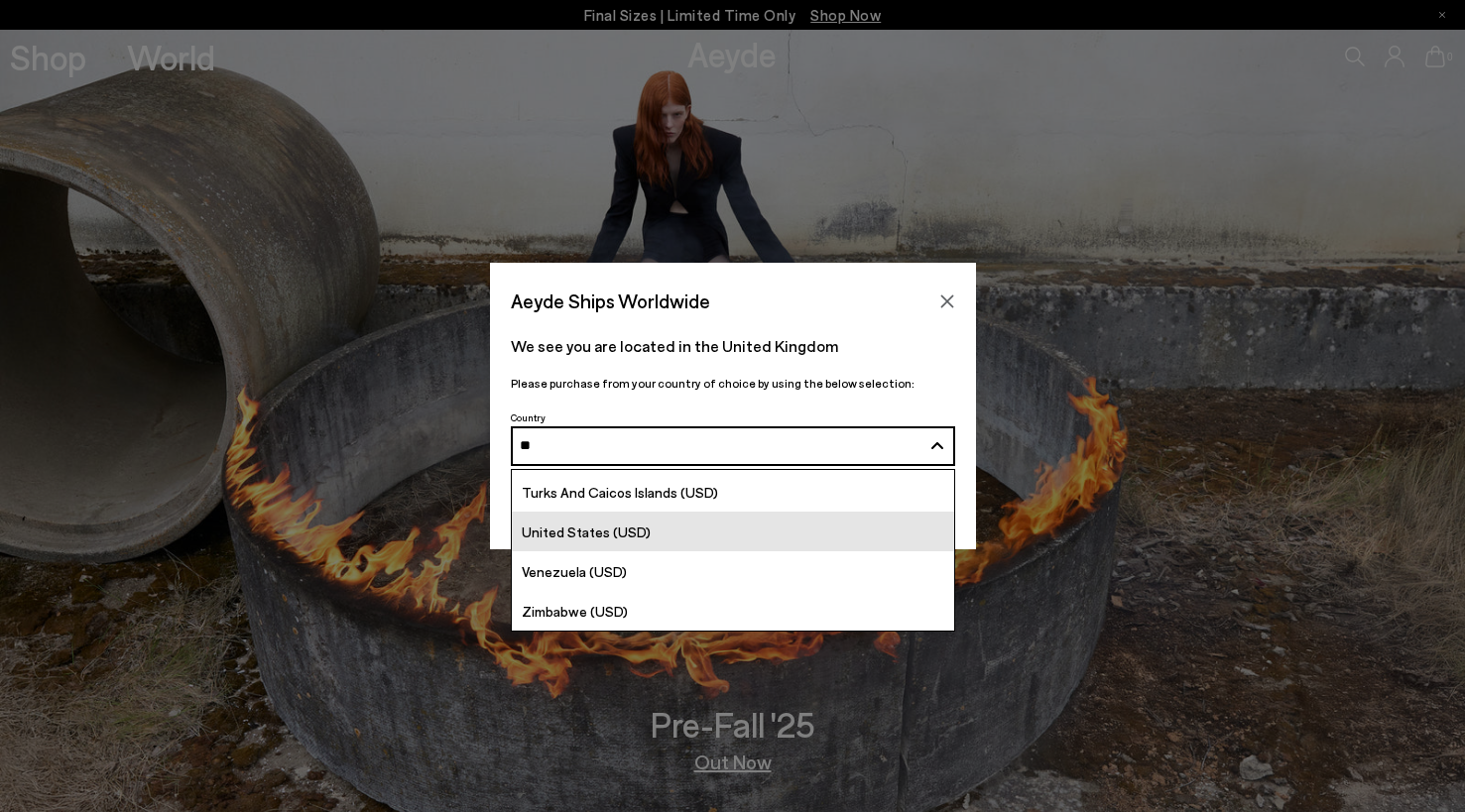 click on "United States (USD)" at bounding box center (586, 531) 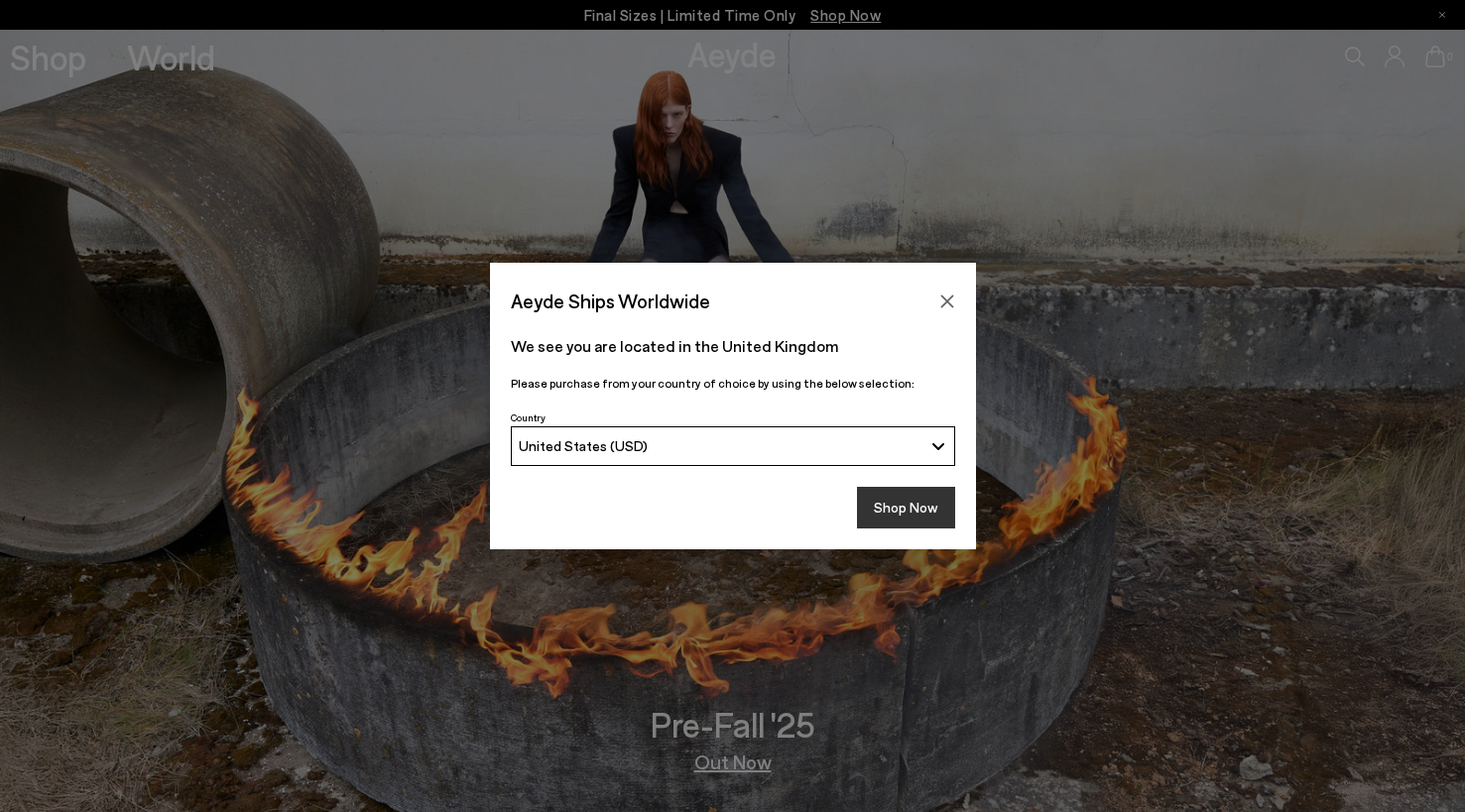 click on "Shop Now" at bounding box center [906, 508] 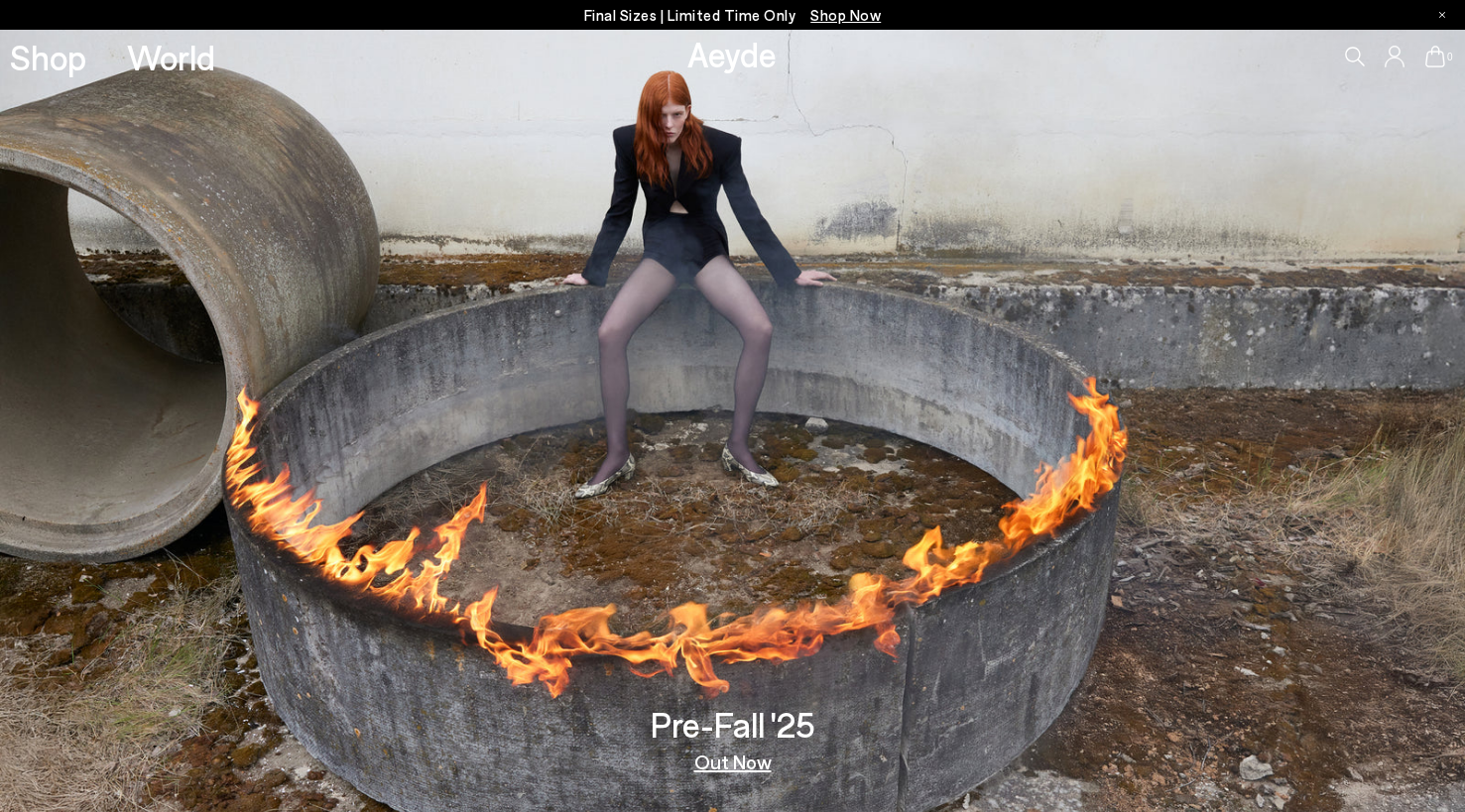 scroll, scrollTop: 0, scrollLeft: 0, axis: both 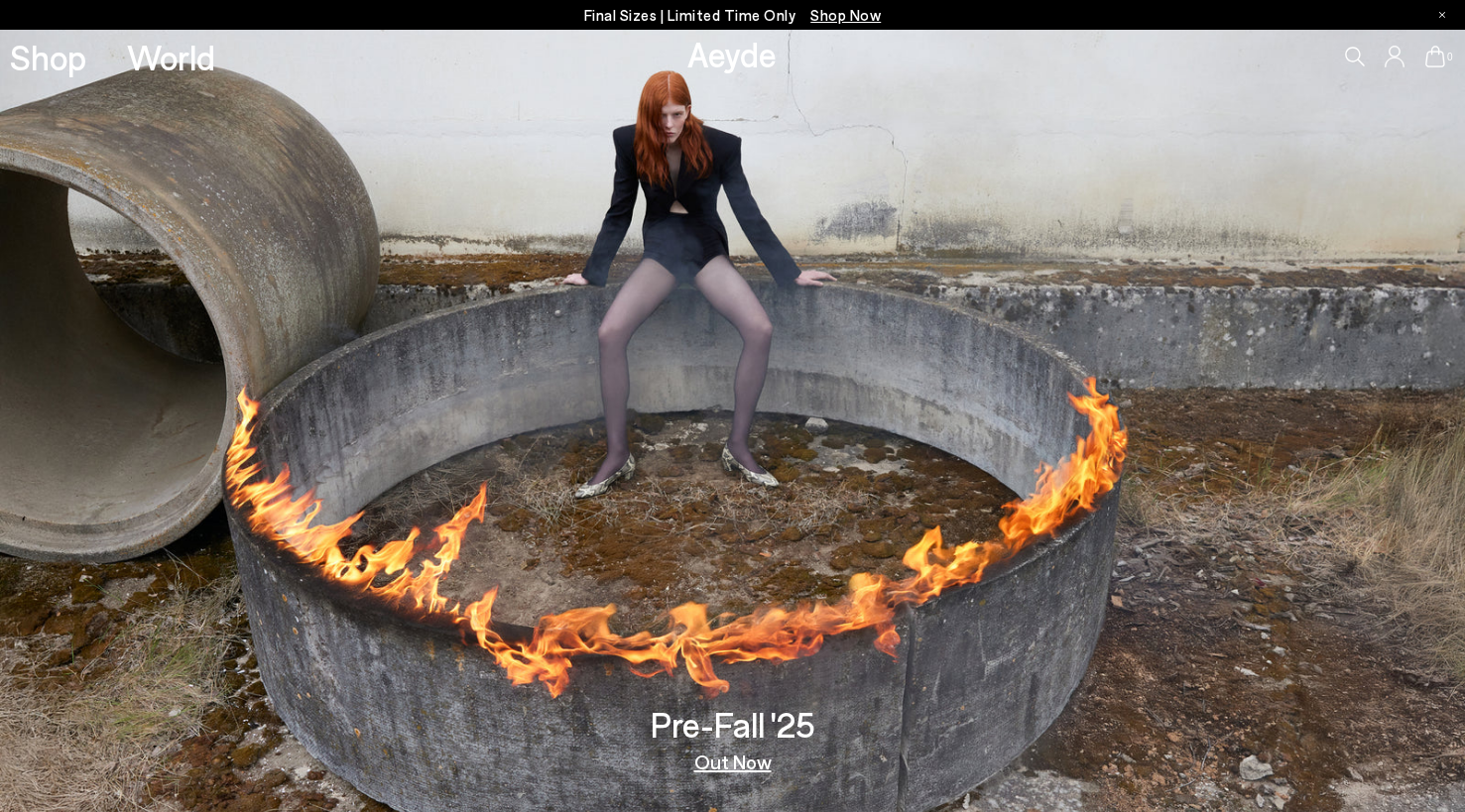click on "Out Now" at bounding box center [733, 761] 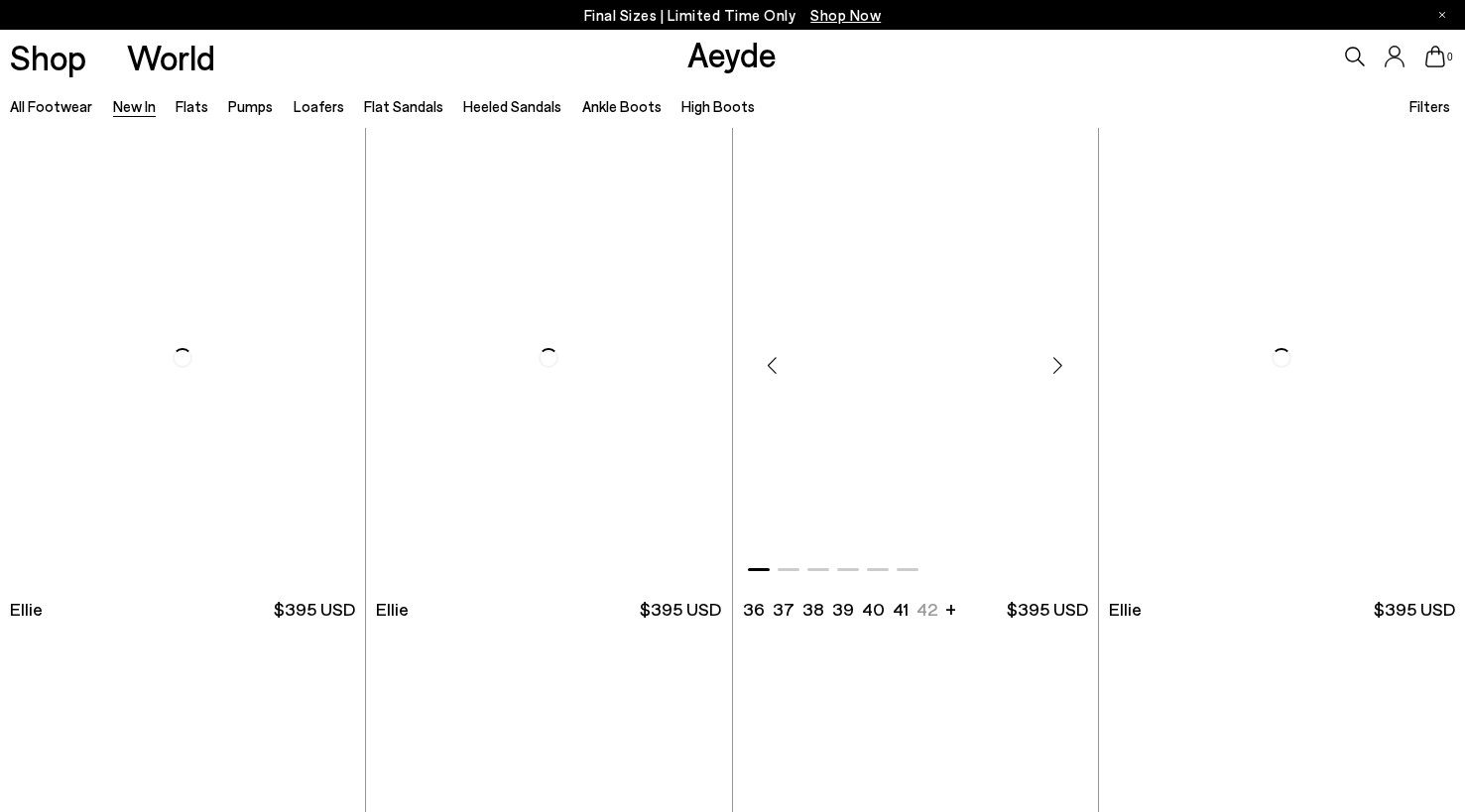 scroll, scrollTop: 0, scrollLeft: 0, axis: both 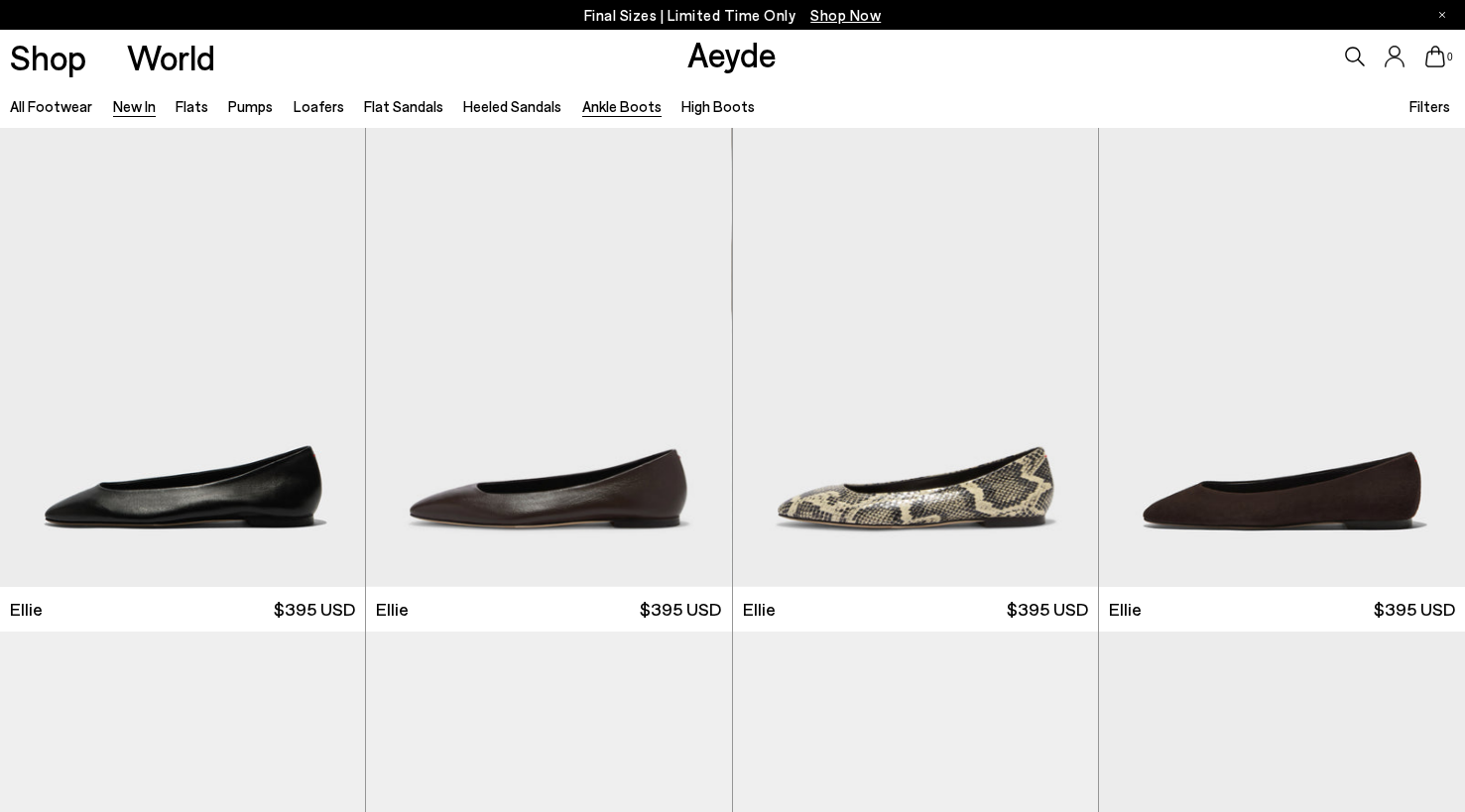 click on "Ankle Boots" at bounding box center (622, 106) 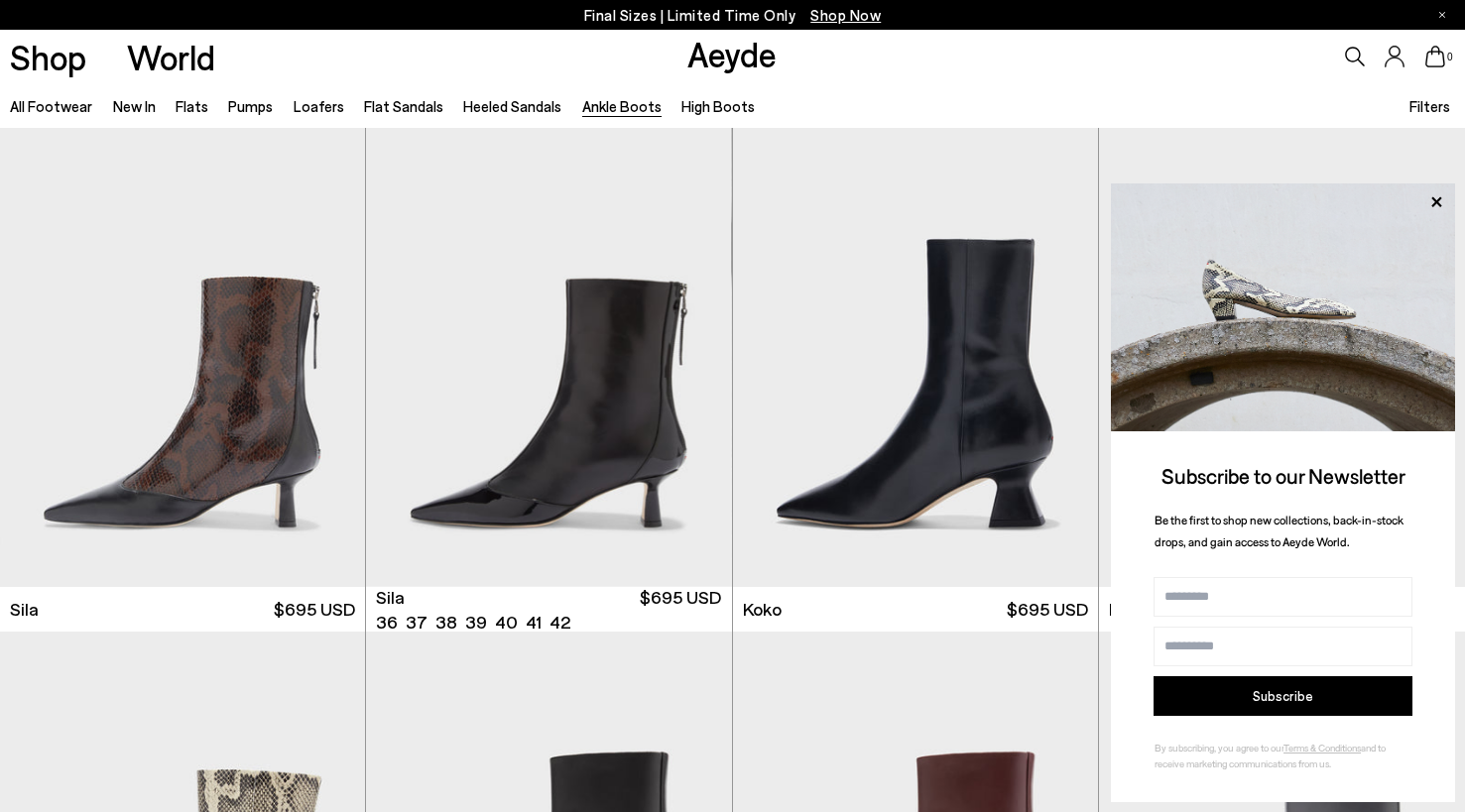 scroll, scrollTop: 8, scrollLeft: 0, axis: vertical 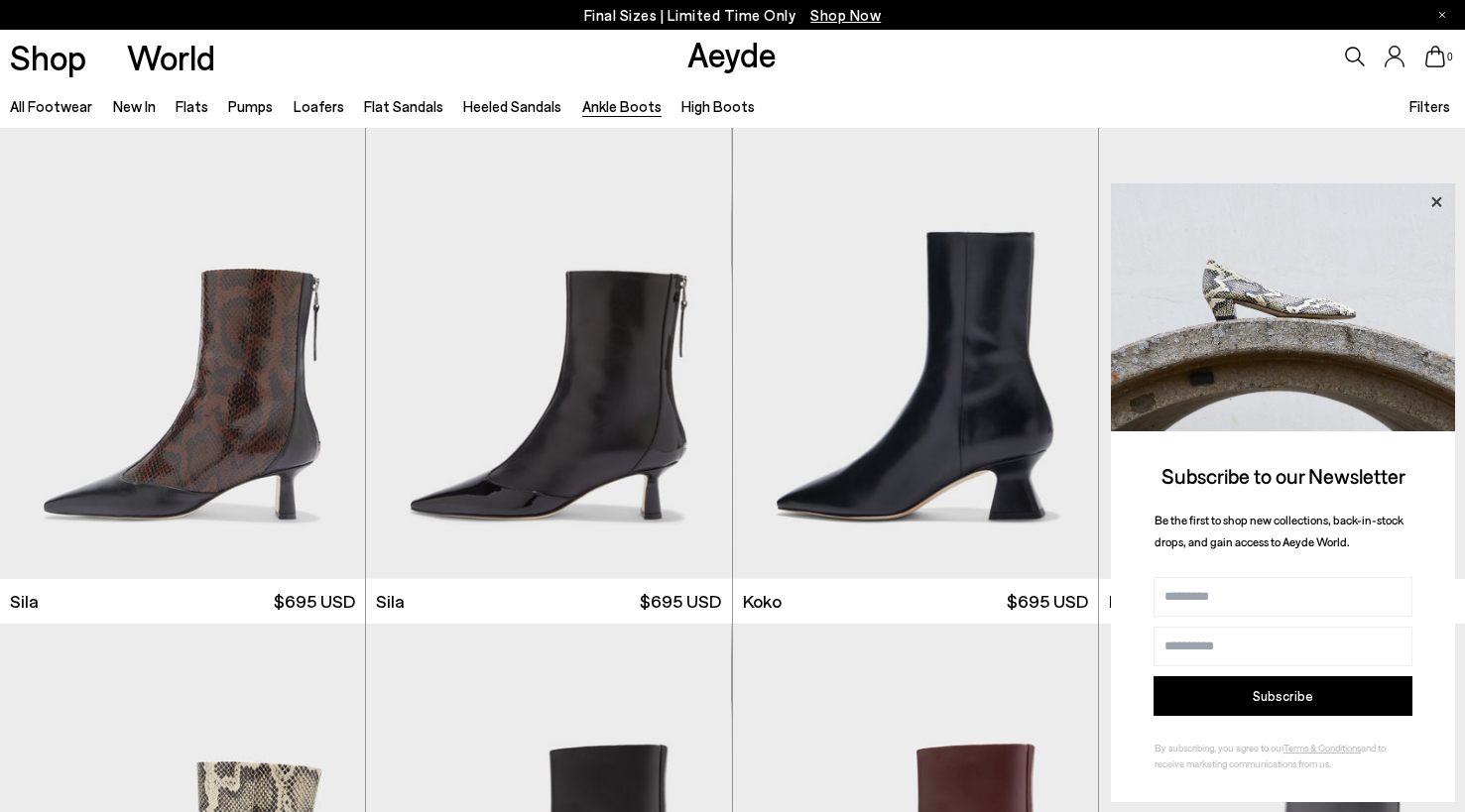 click 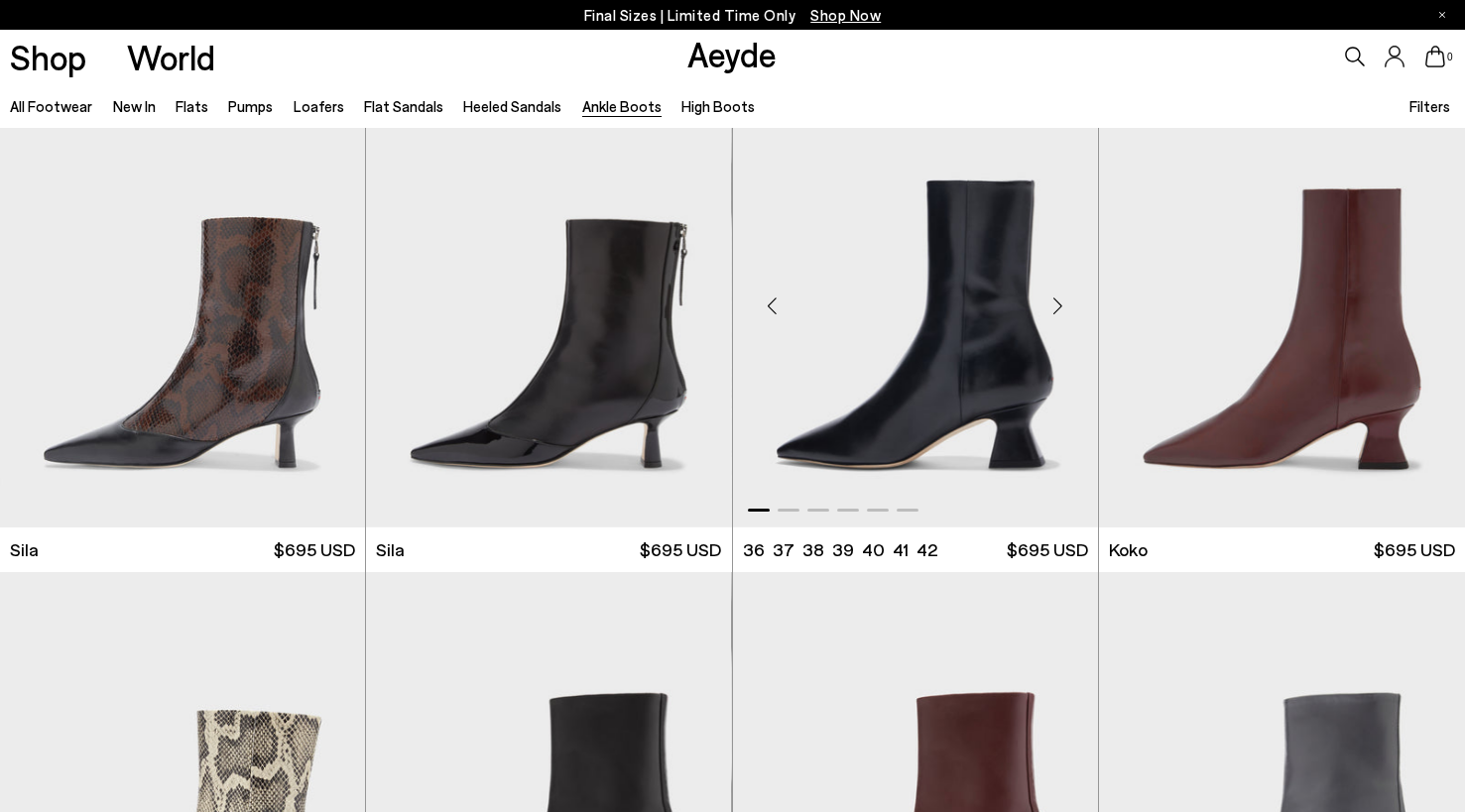 scroll, scrollTop: 63, scrollLeft: 0, axis: vertical 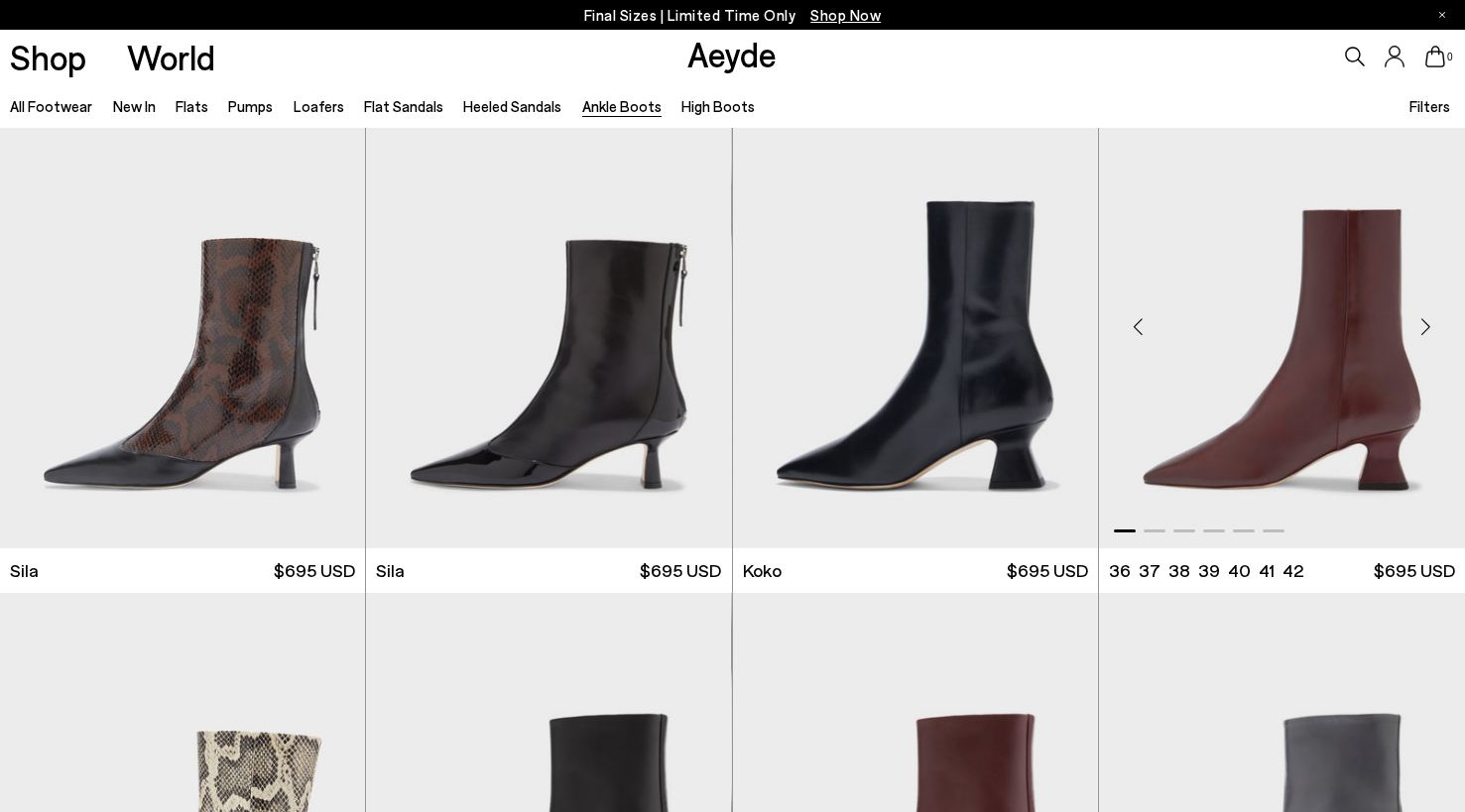 click at bounding box center (1425, 327) 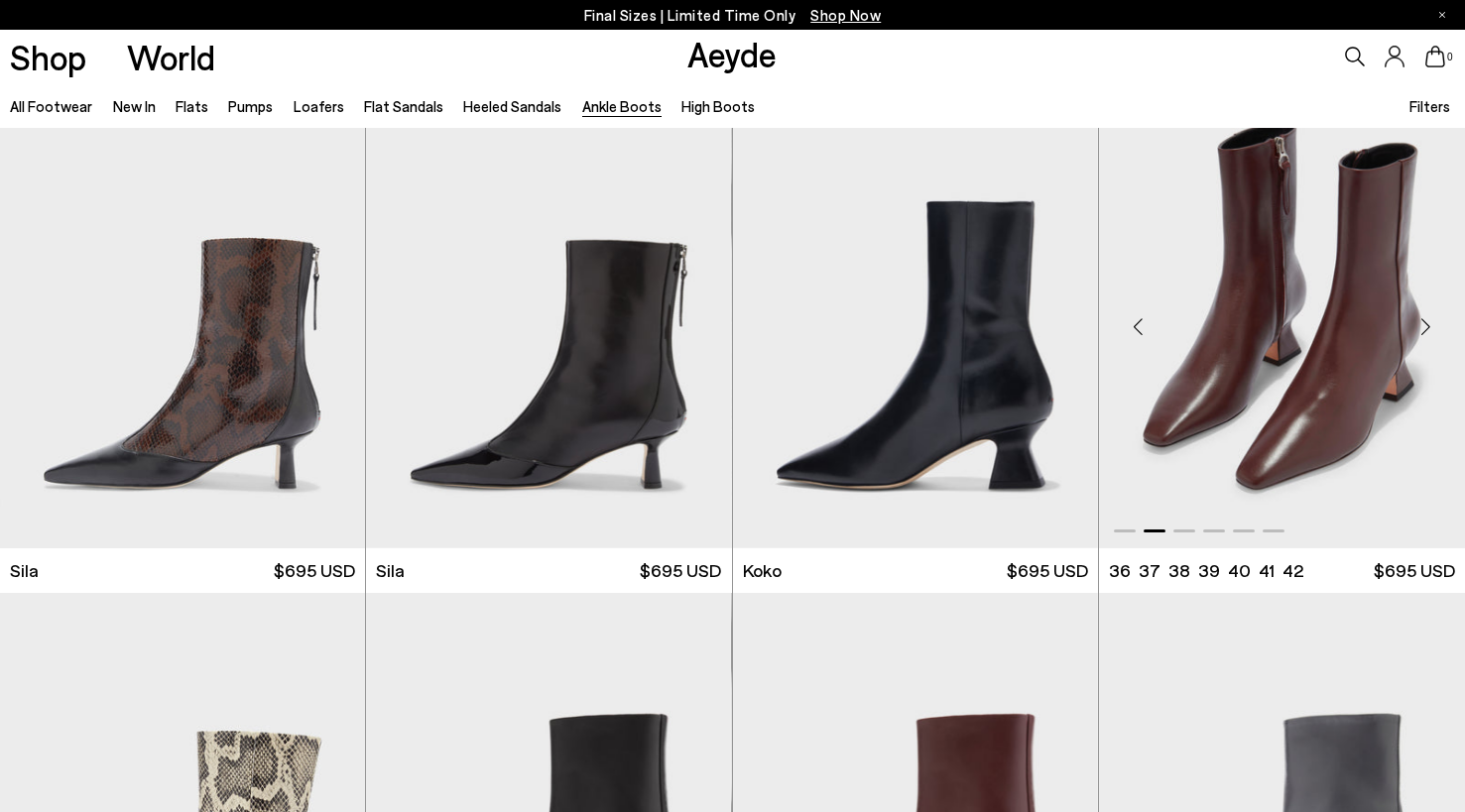 click at bounding box center (1425, 327) 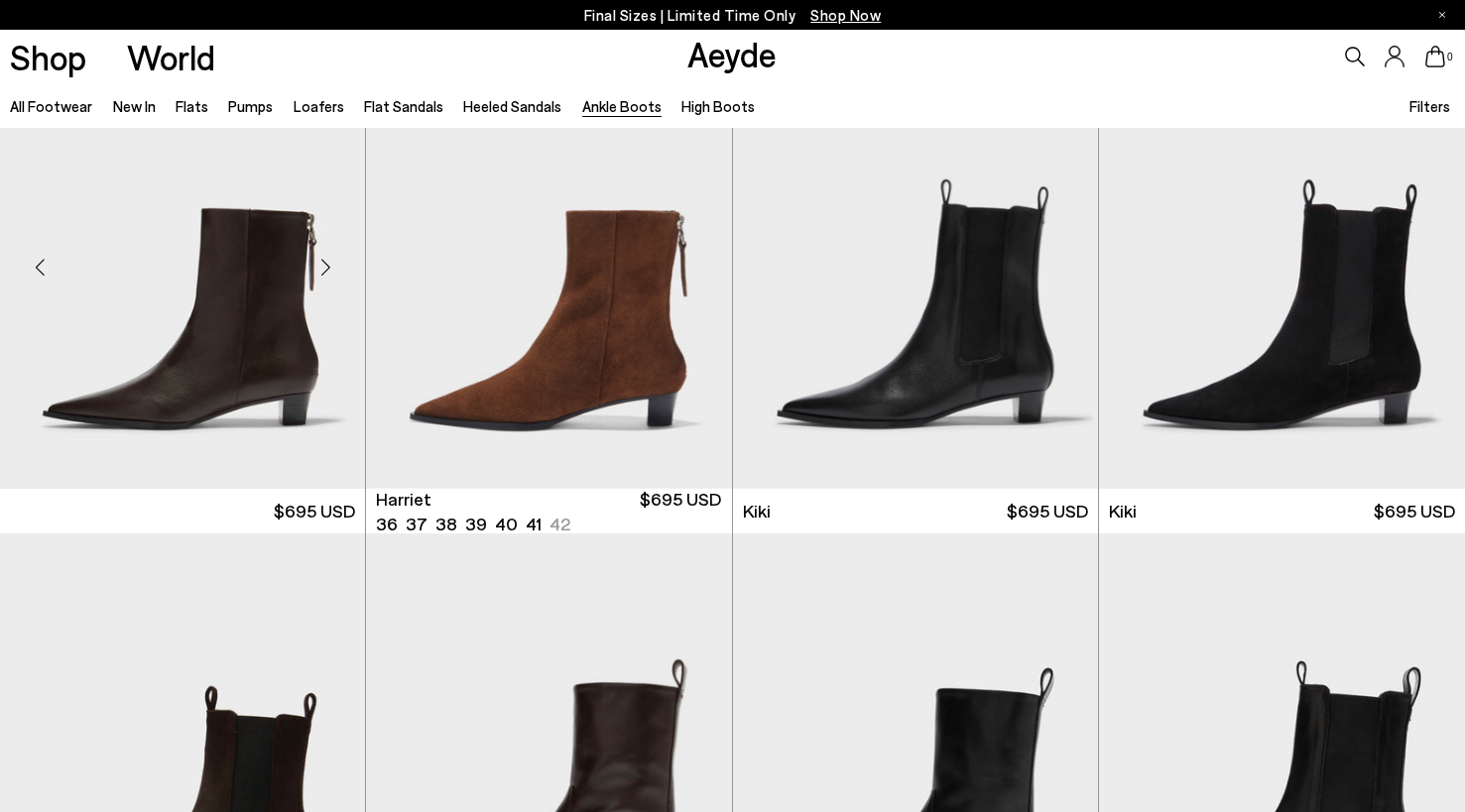 scroll, scrollTop: 2628, scrollLeft: 0, axis: vertical 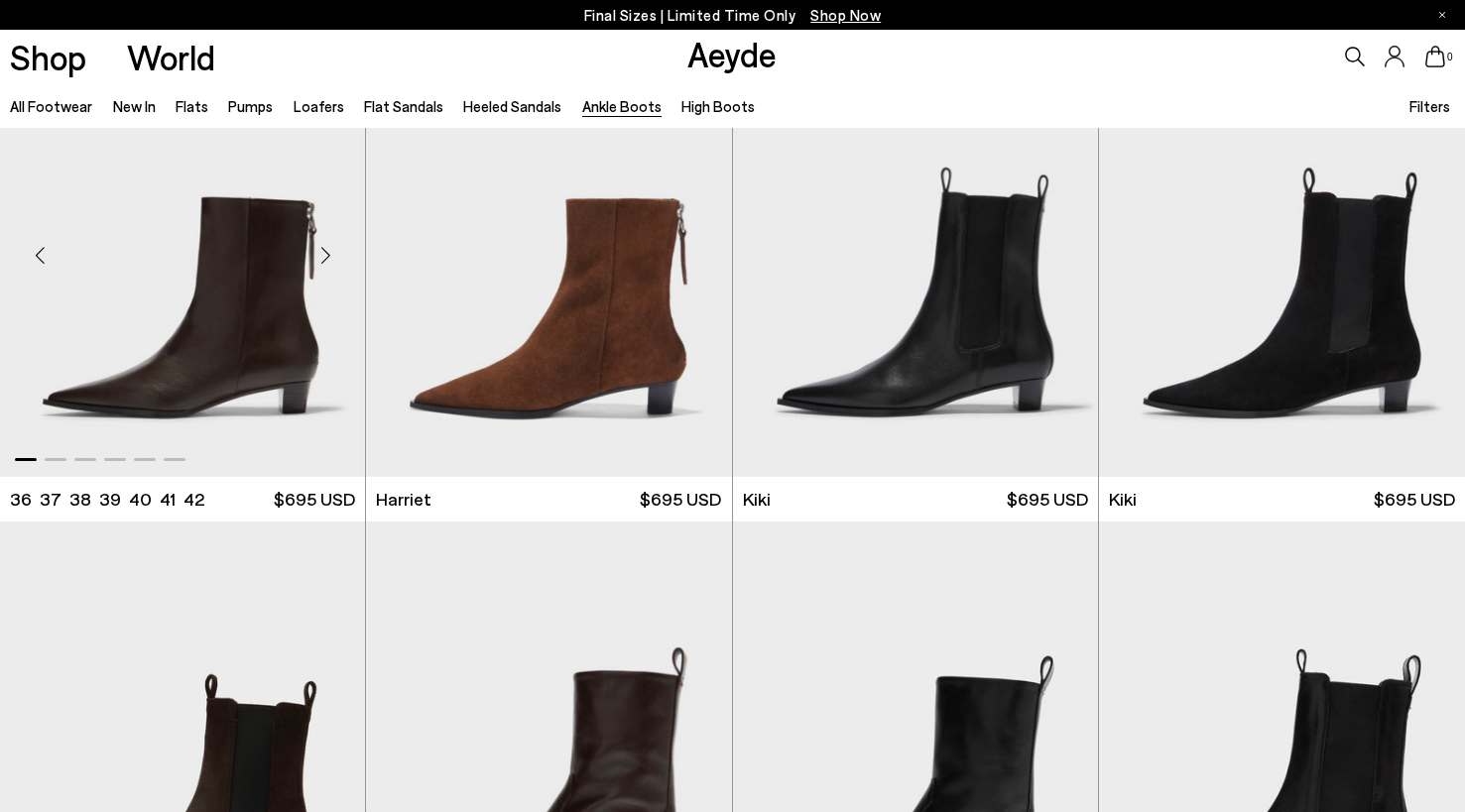click at bounding box center [325, 256] 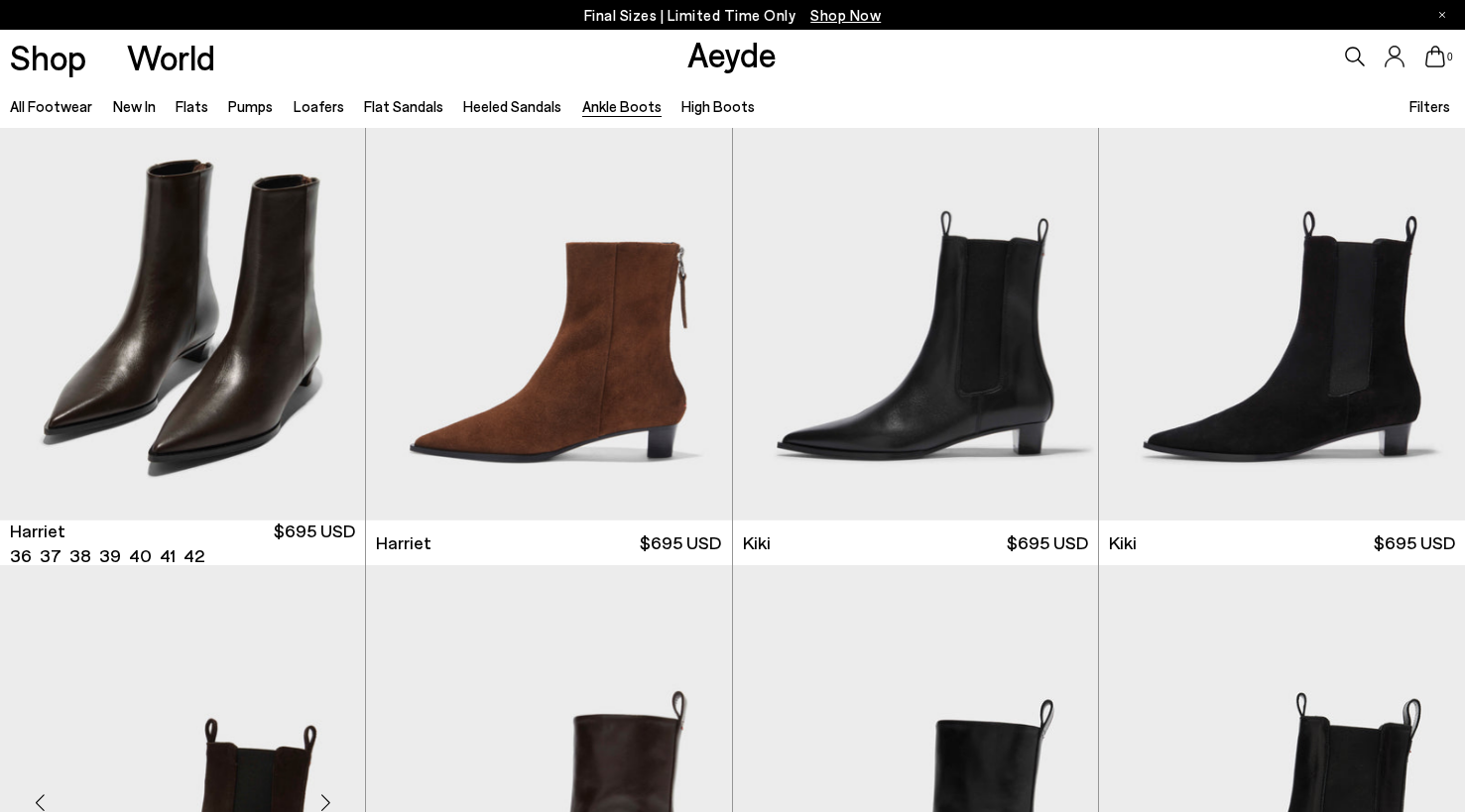 scroll, scrollTop: 2483, scrollLeft: 0, axis: vertical 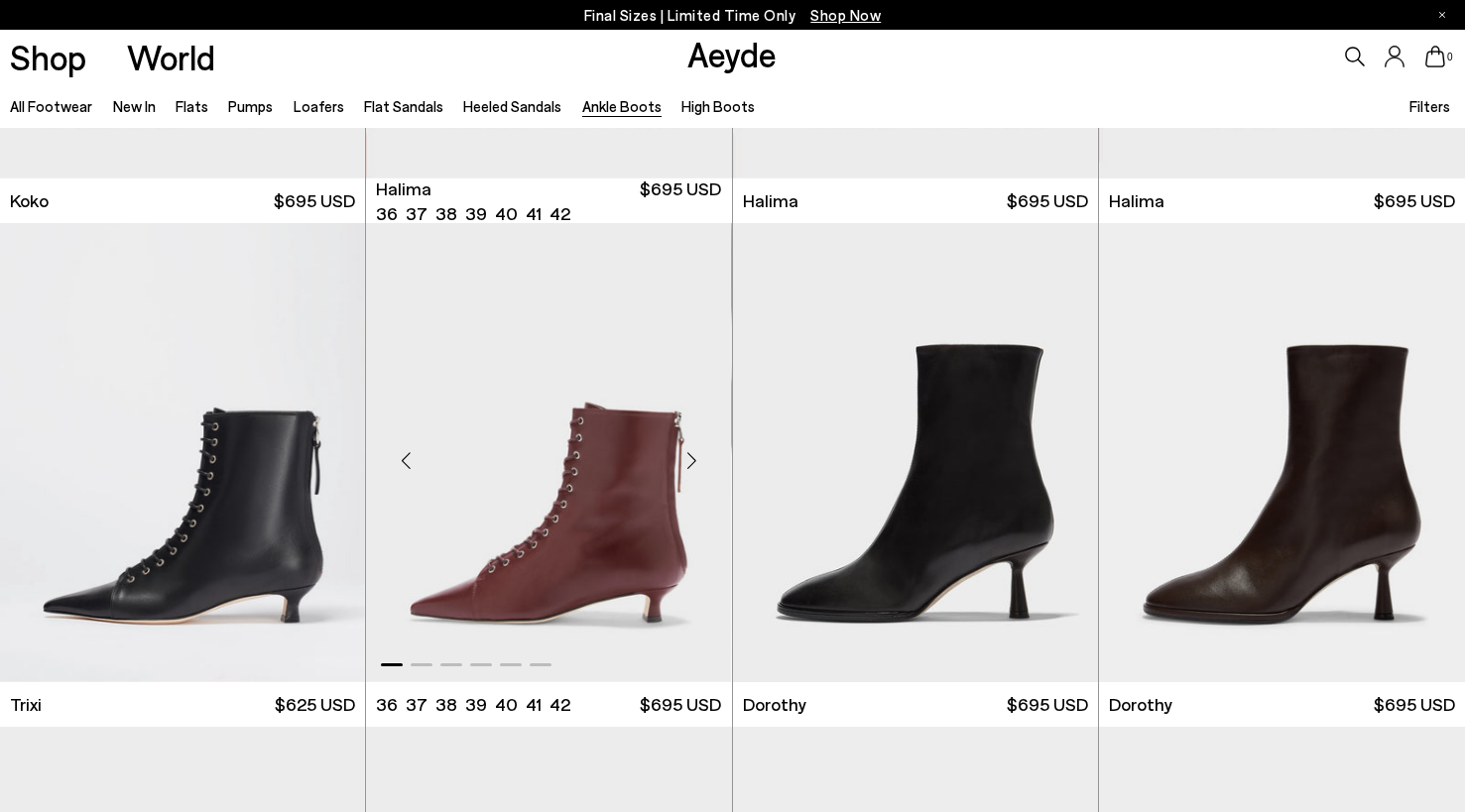 click at bounding box center (549, 452) 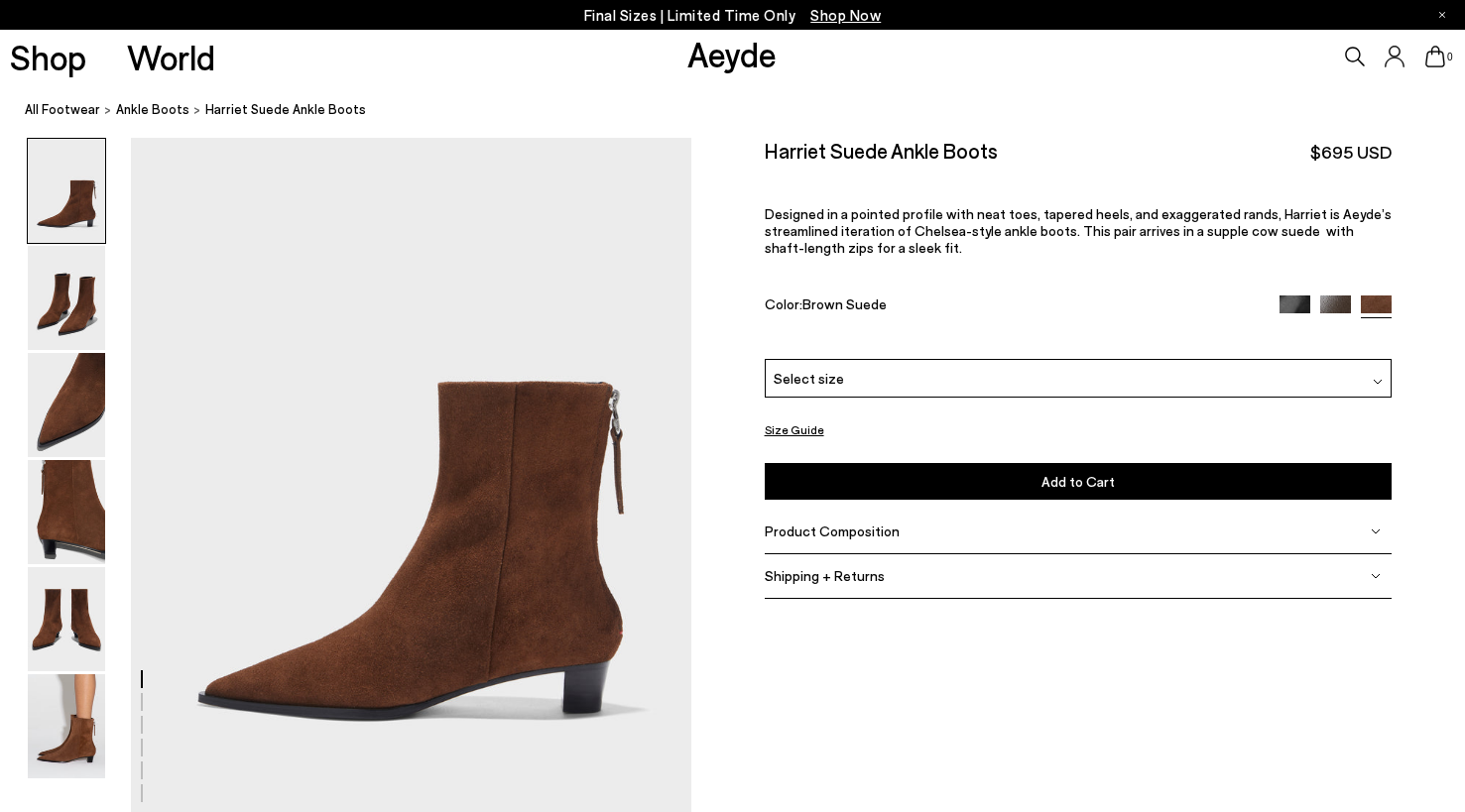 scroll, scrollTop: 0, scrollLeft: 0, axis: both 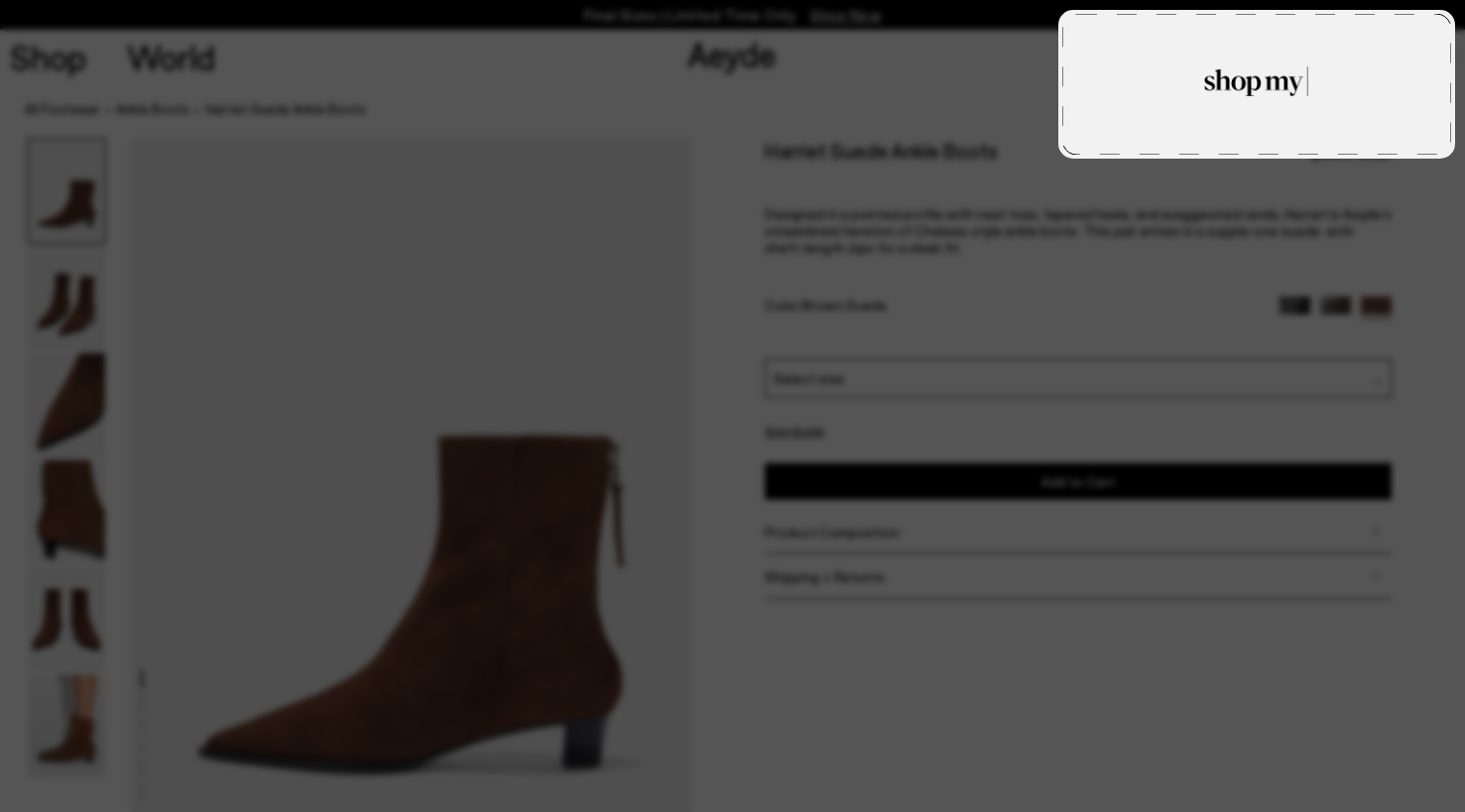 type on "**********" 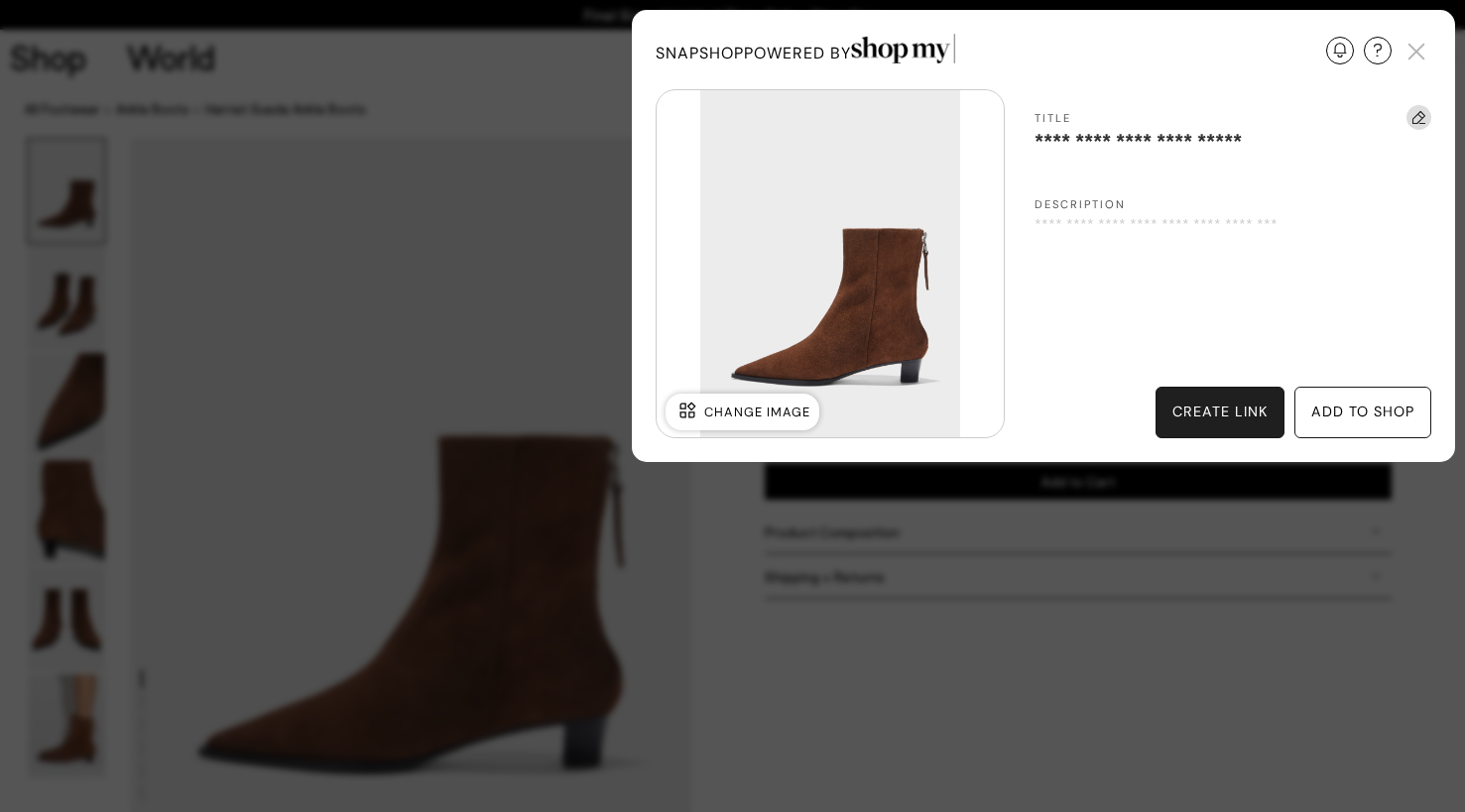 click on "add to shop" at bounding box center [1363, 412] 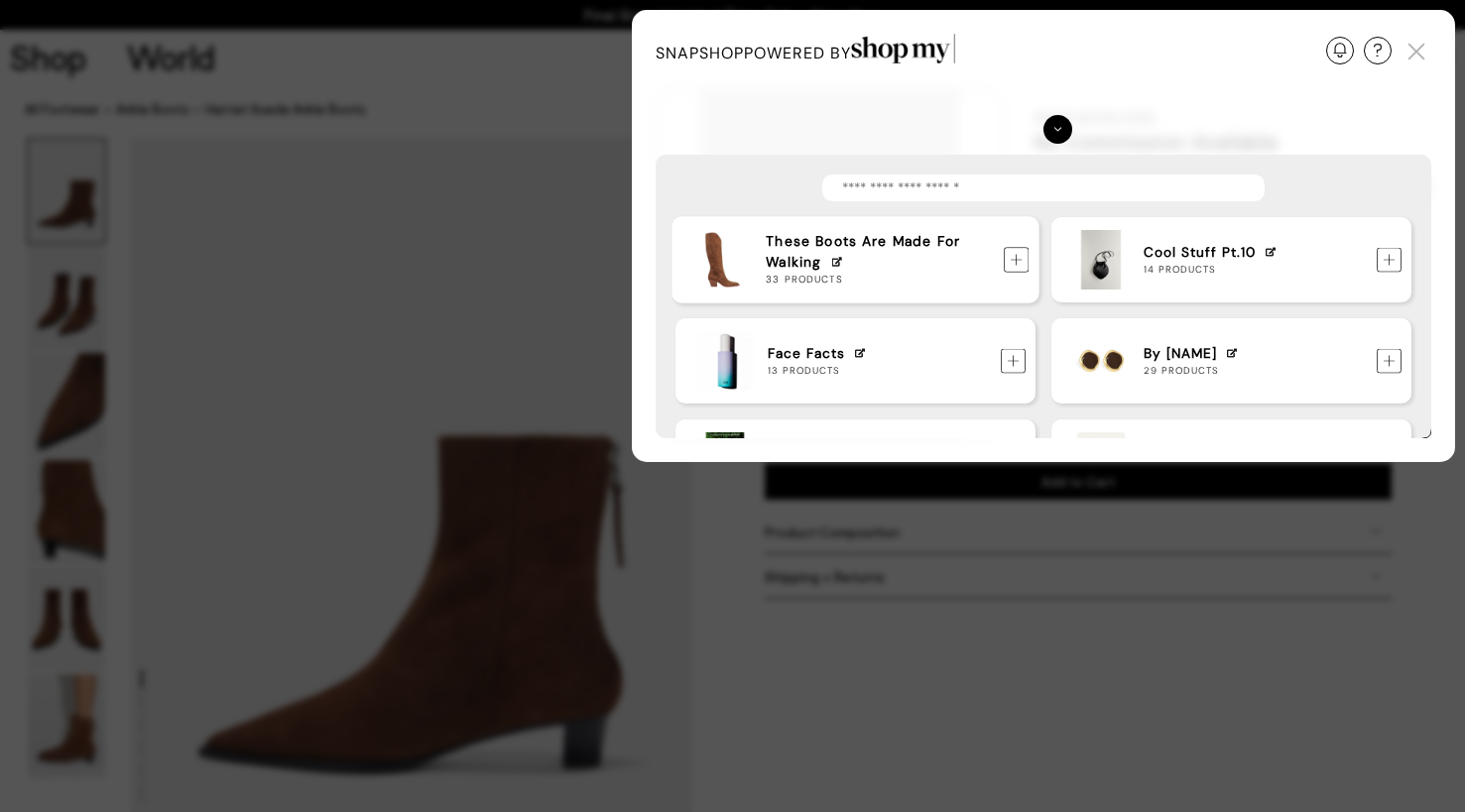 click at bounding box center (1016, 261) 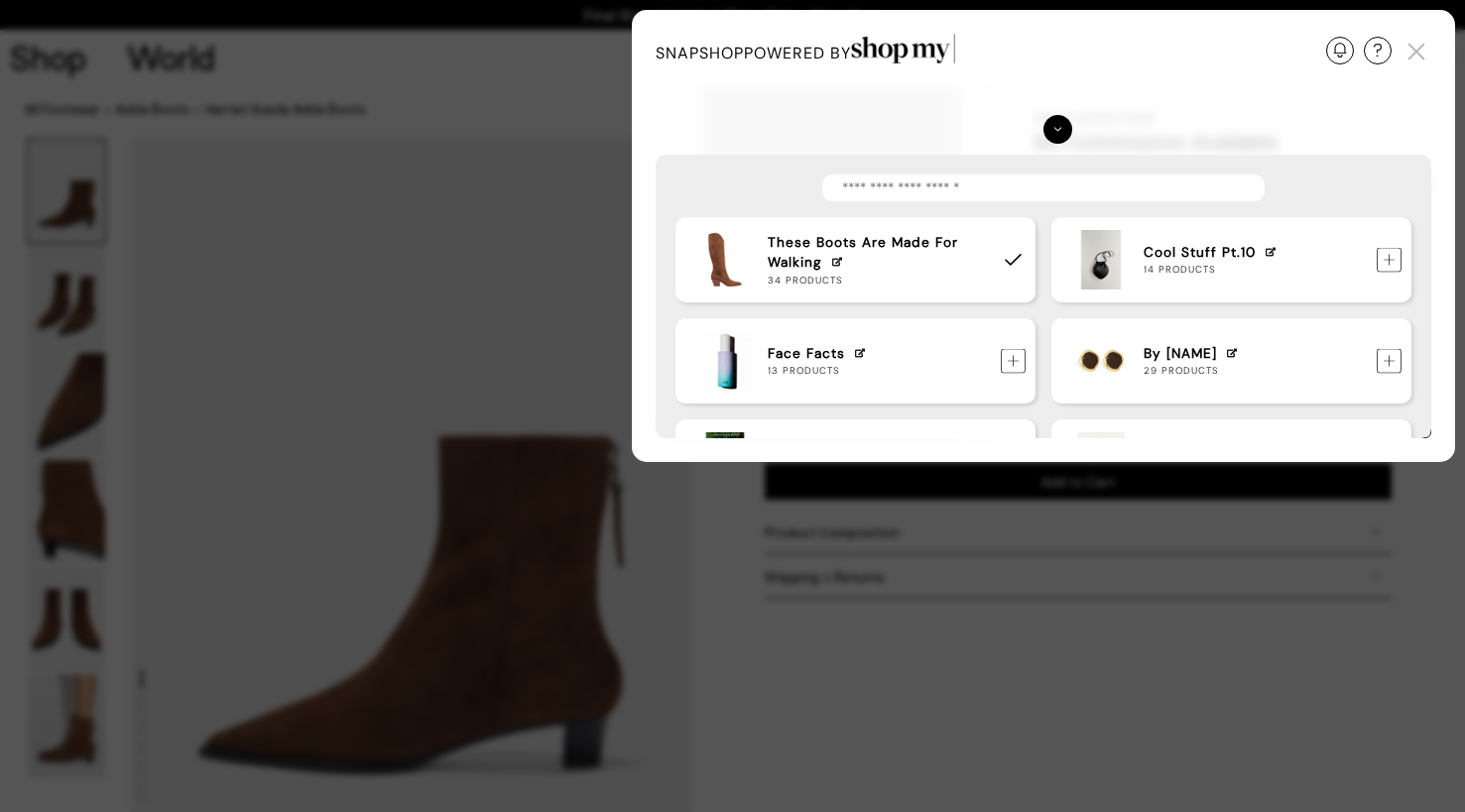 click at bounding box center (1416, 52) 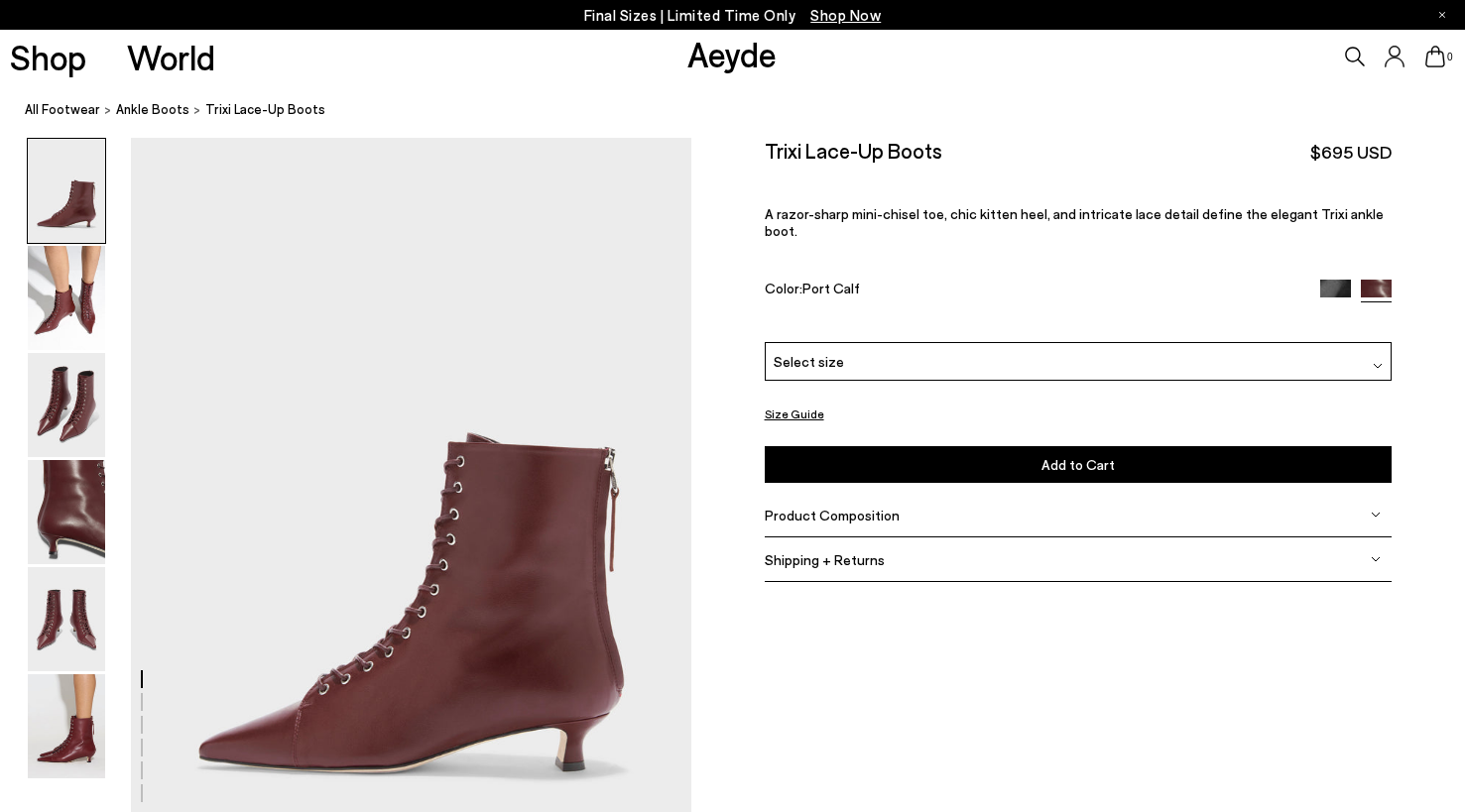 scroll, scrollTop: 0, scrollLeft: 0, axis: both 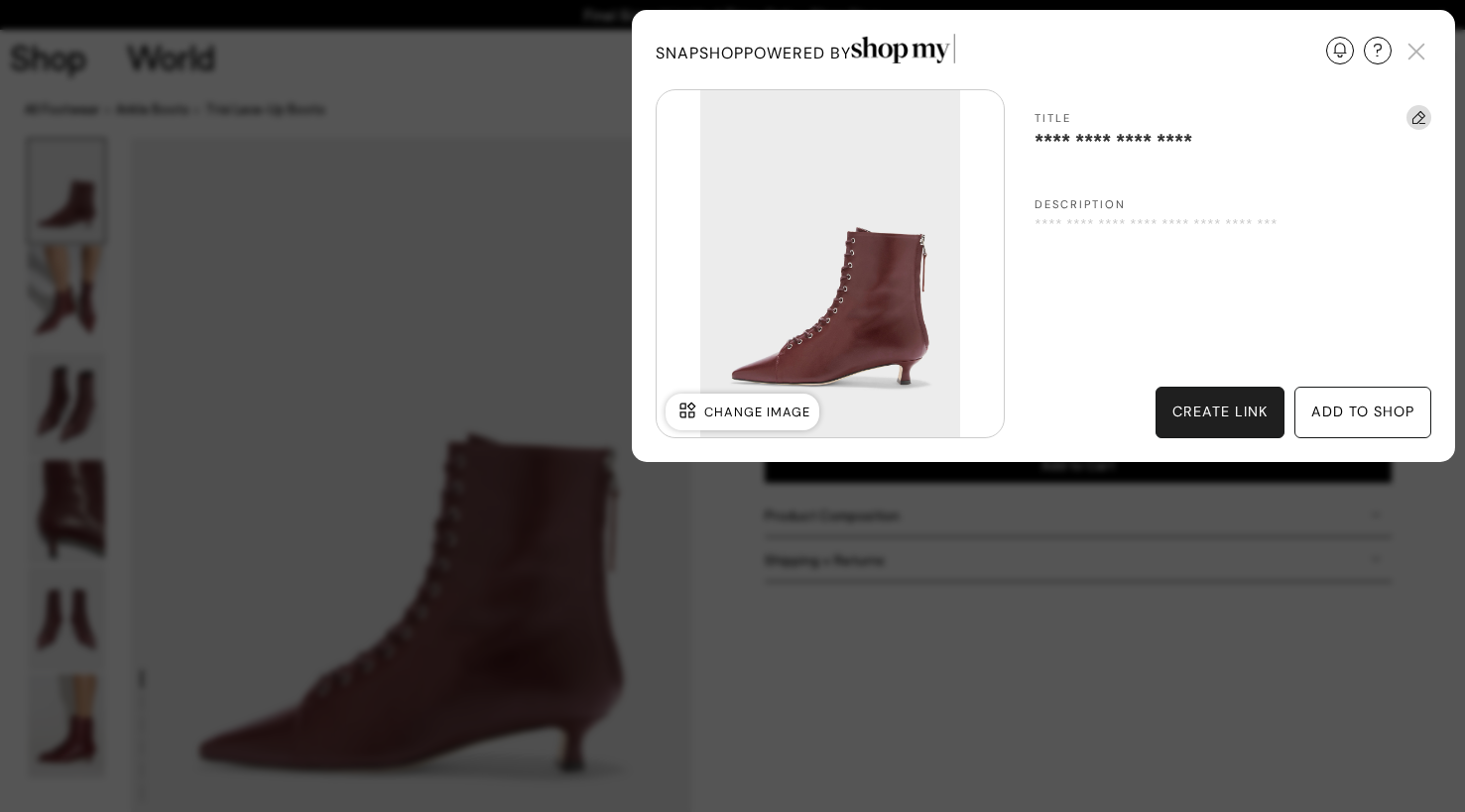 click on "add to shop" at bounding box center [1363, 412] 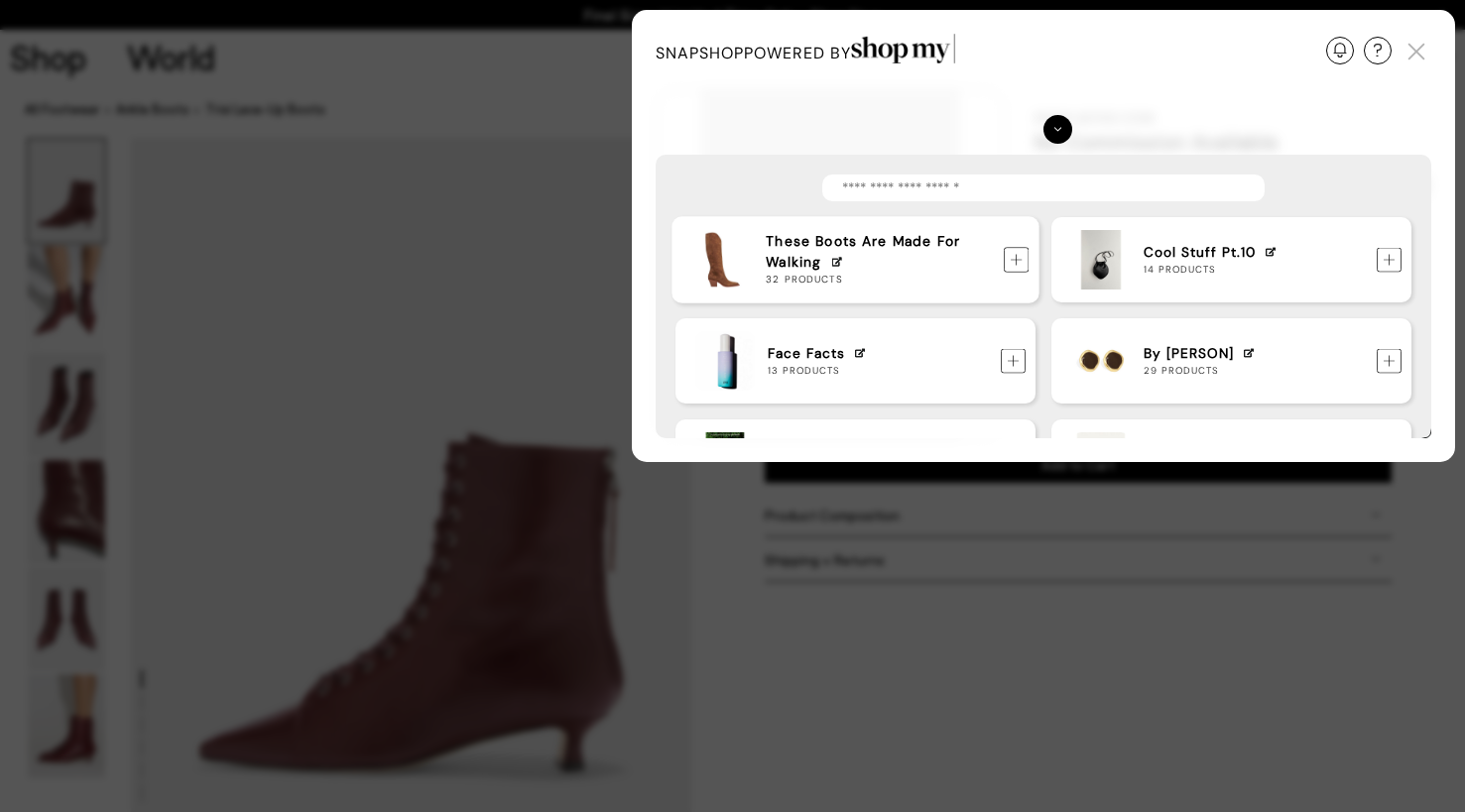 click at bounding box center [1016, 261] 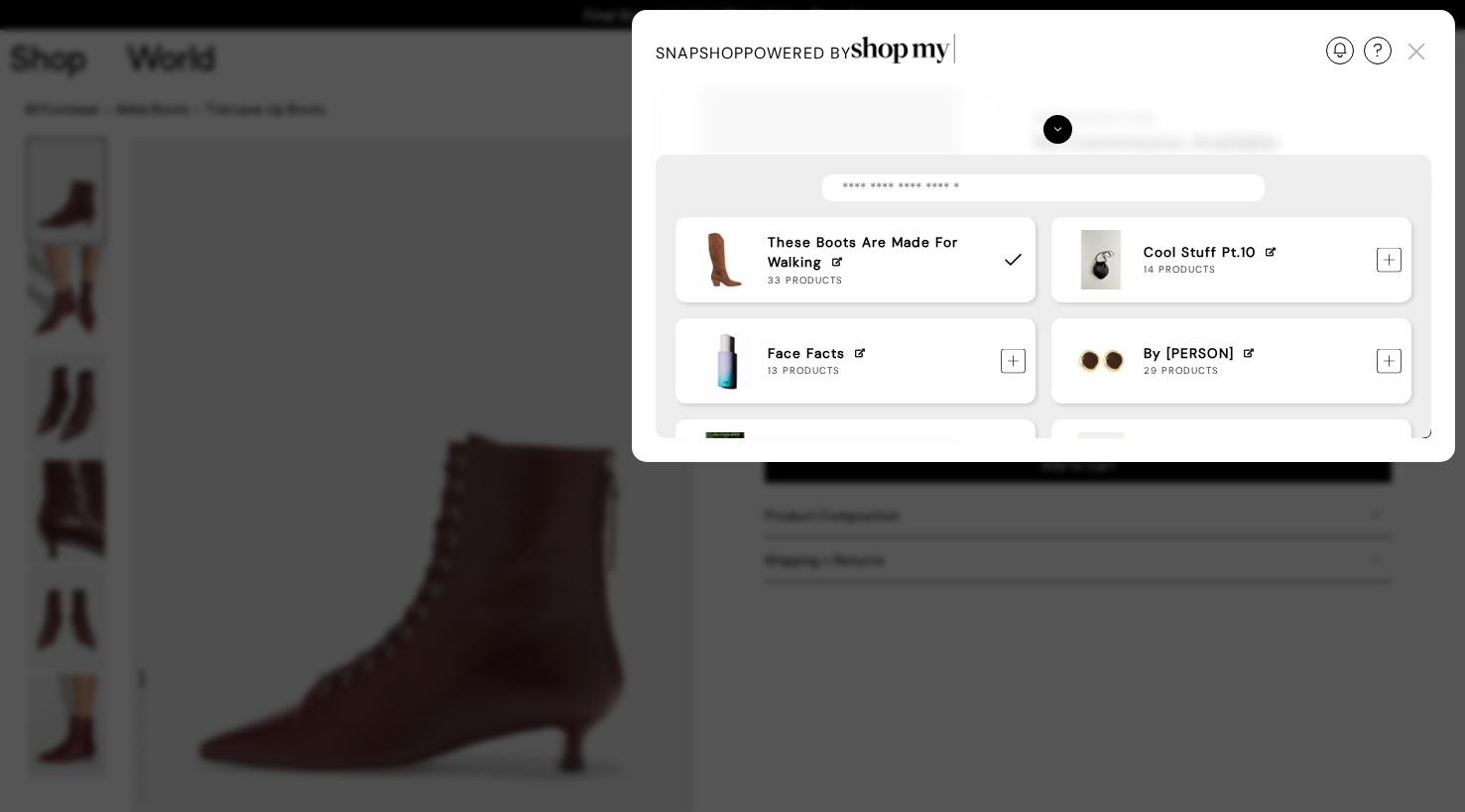 drag, startPoint x: 1404, startPoint y: 51, endPoint x: 1387, endPoint y: 19, distance: 36.23534 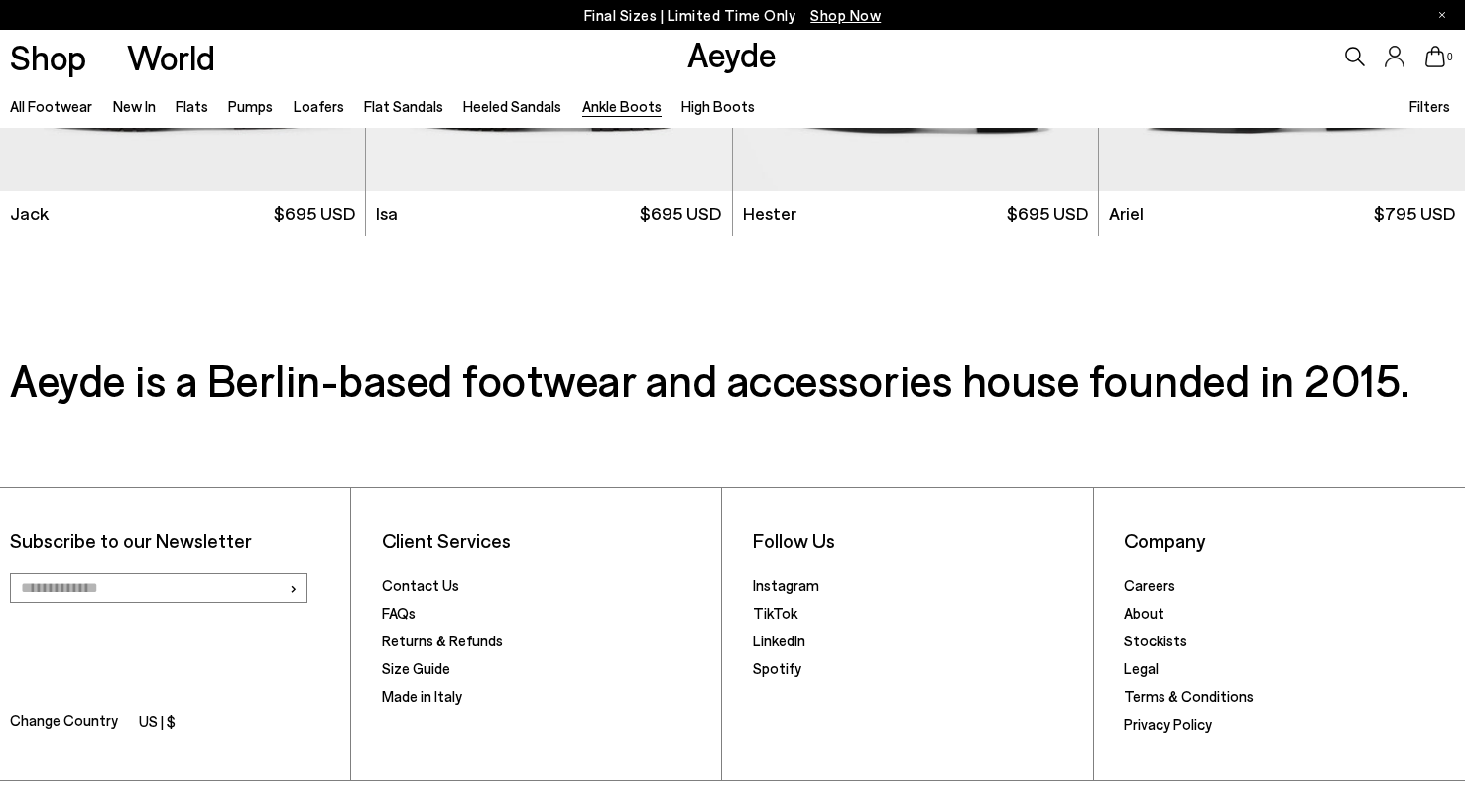 scroll, scrollTop: 3994, scrollLeft: 0, axis: vertical 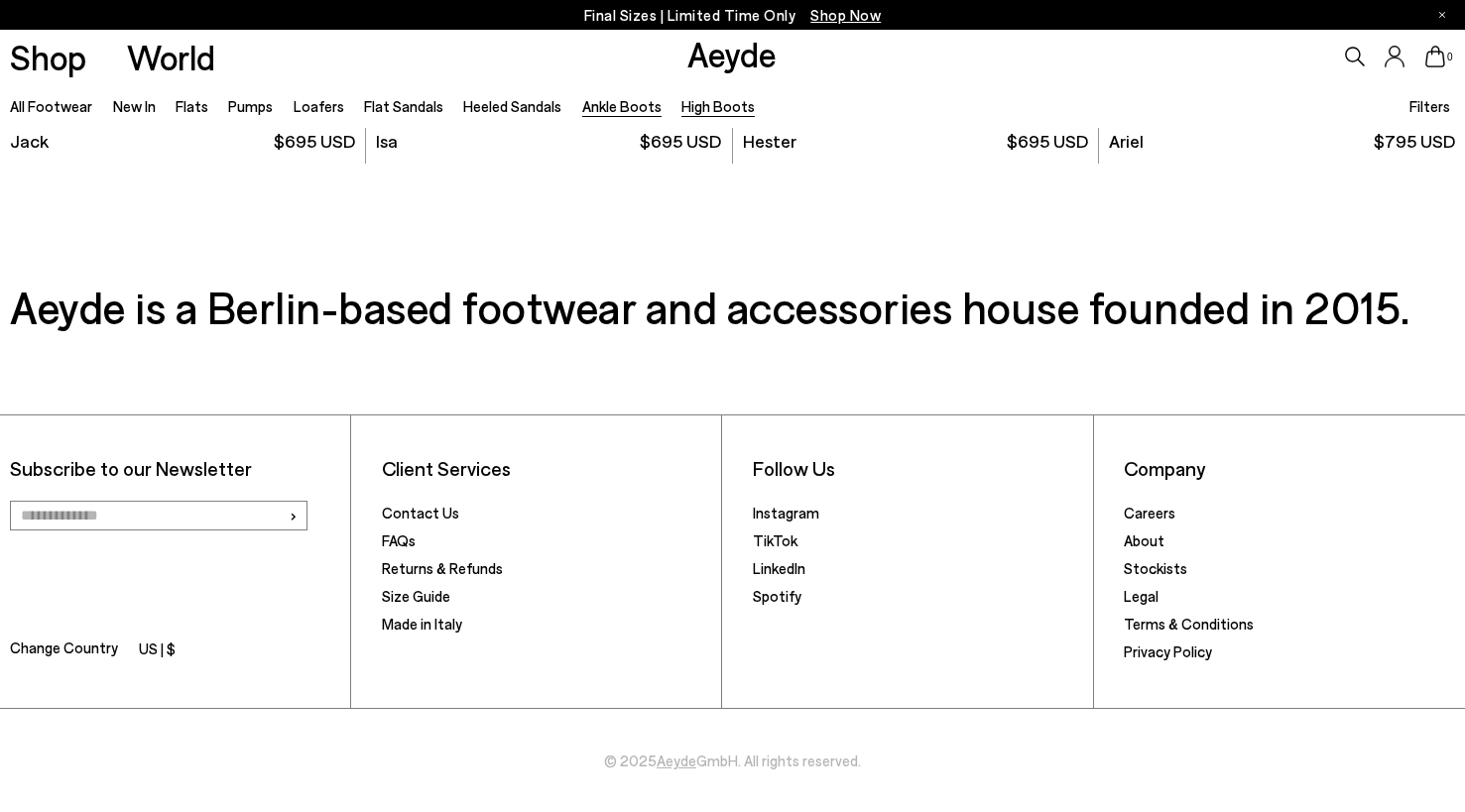 click on "High Boots" at bounding box center [718, 106] 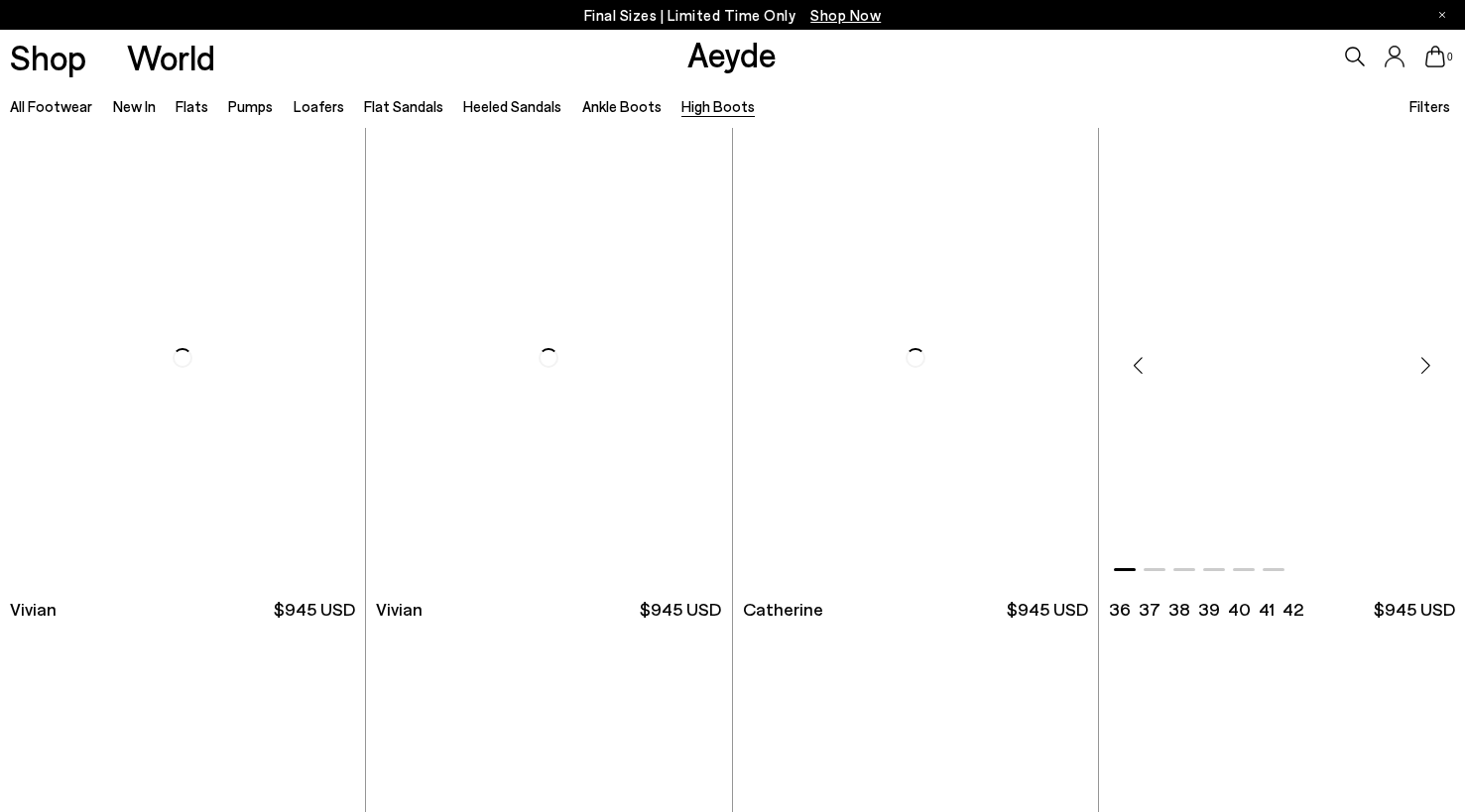 scroll, scrollTop: 0, scrollLeft: 0, axis: both 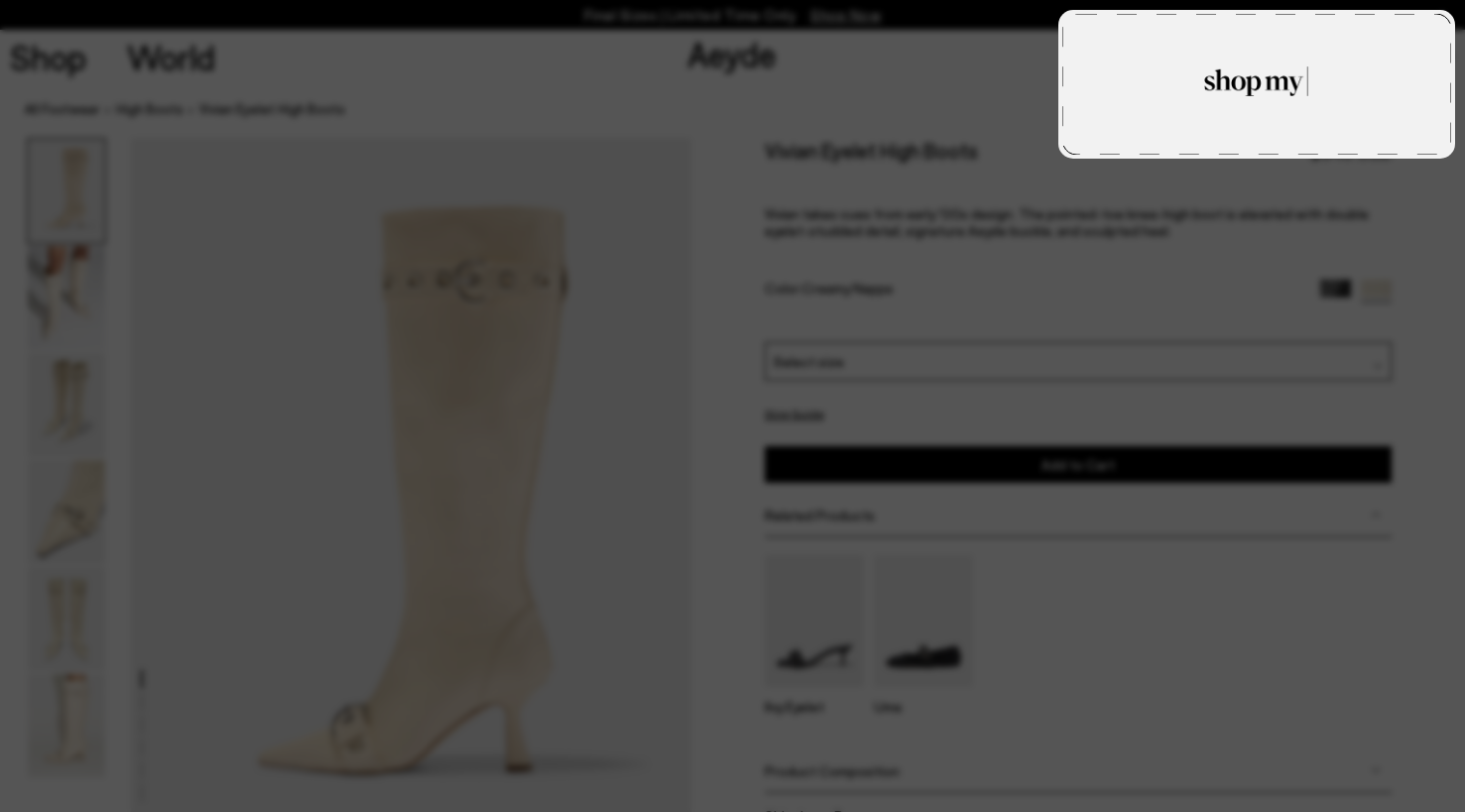 type on "**********" 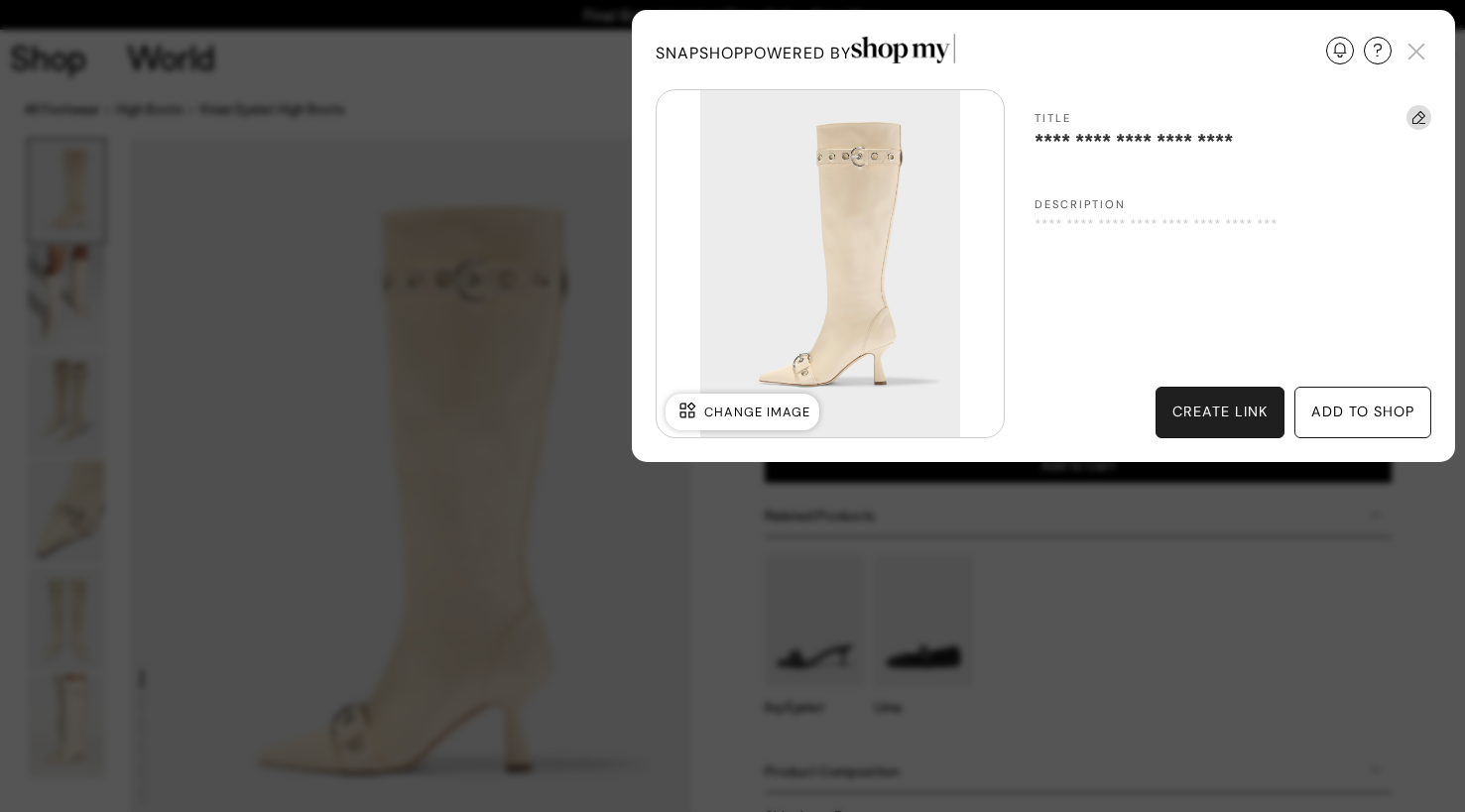 click on "add to shop" at bounding box center (1363, 412) 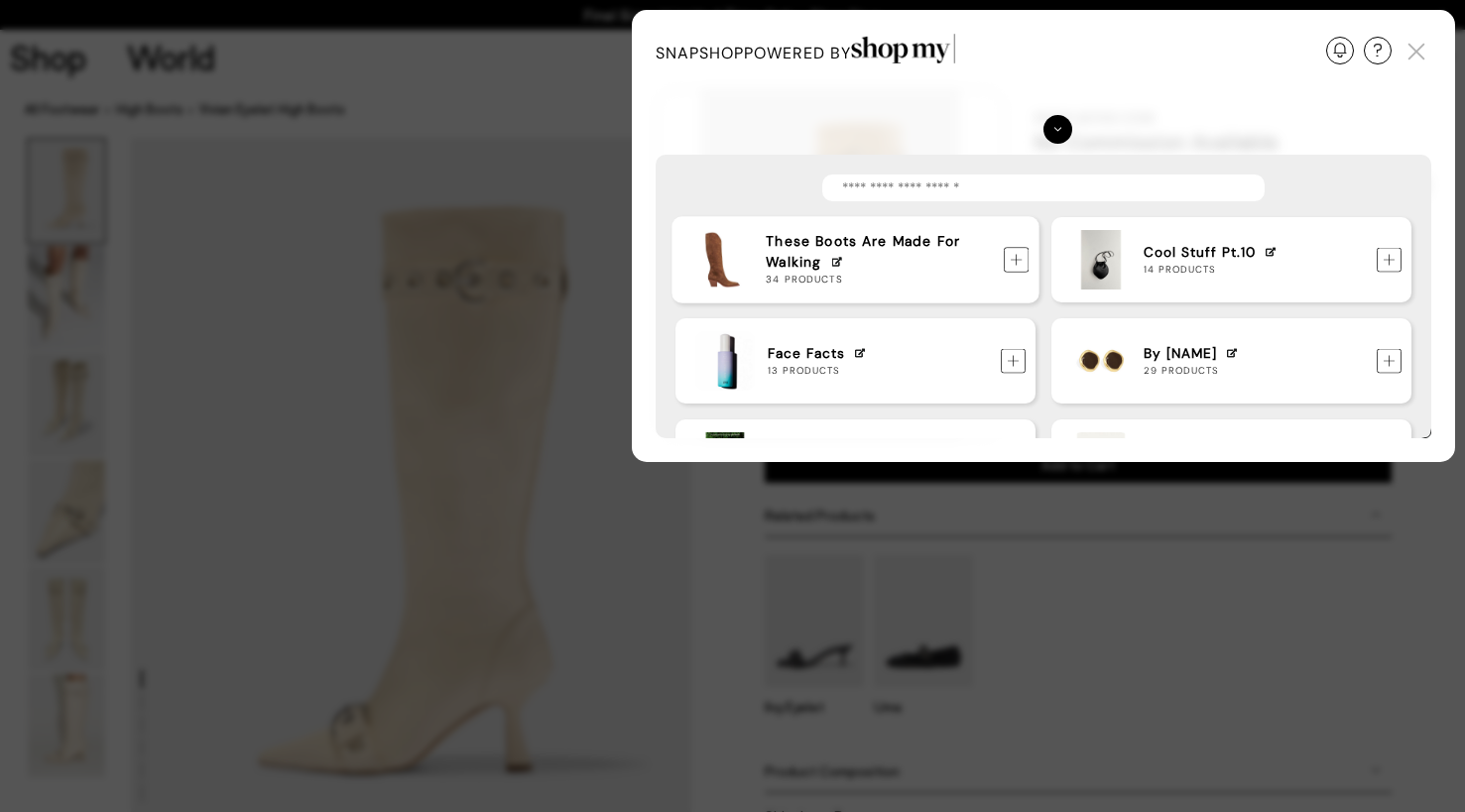 click at bounding box center [1016, 261] 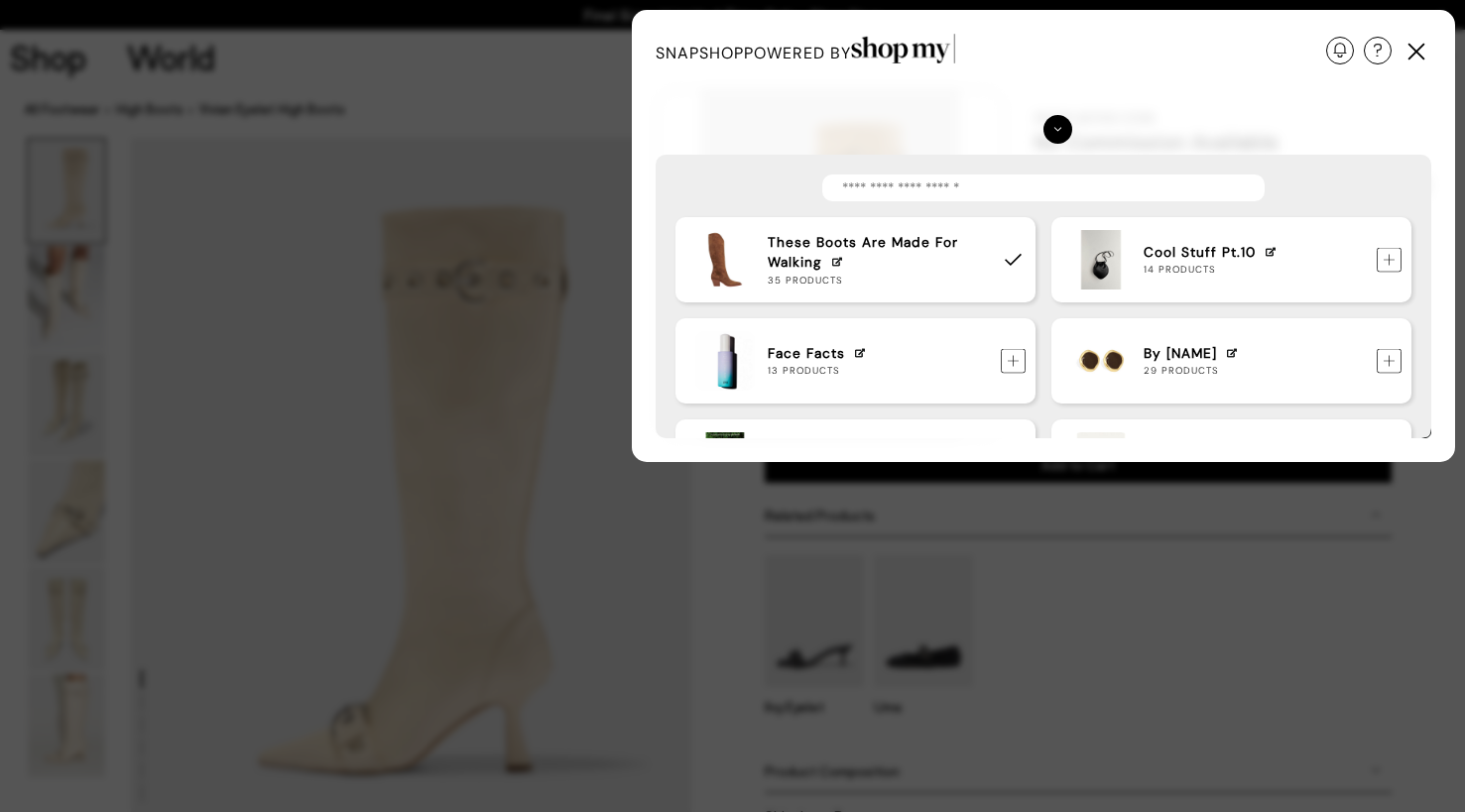 click at bounding box center (1416, 52) 